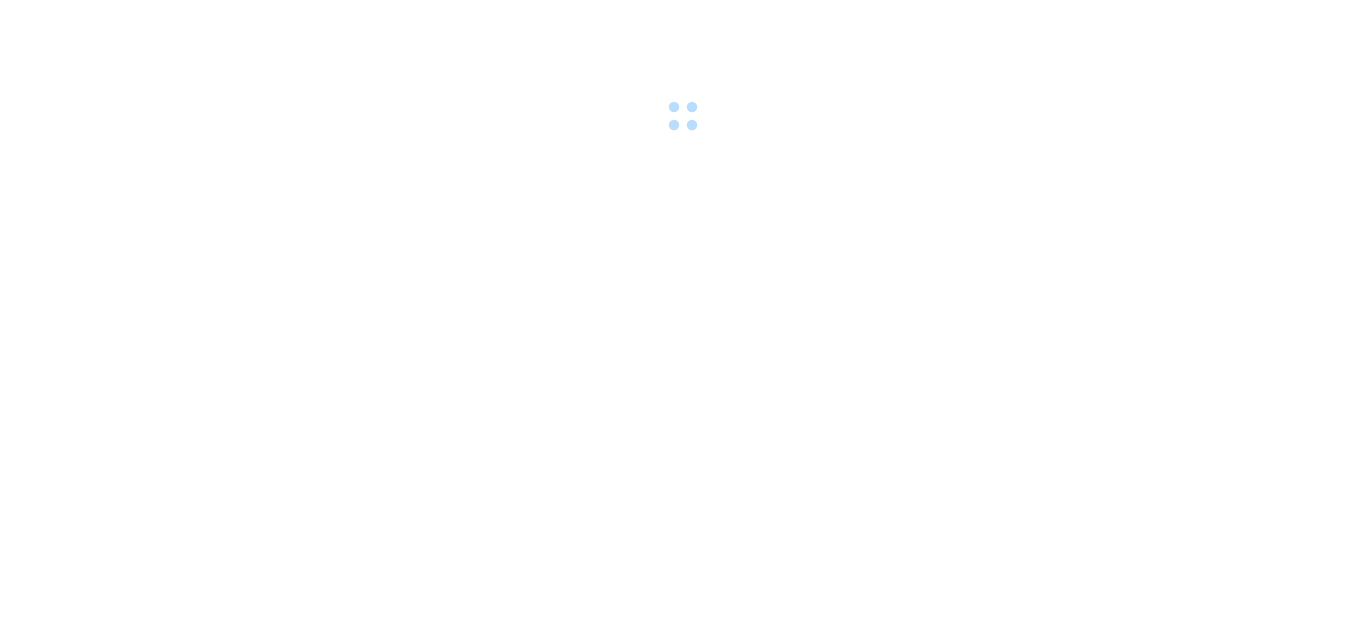 scroll, scrollTop: 0, scrollLeft: 0, axis: both 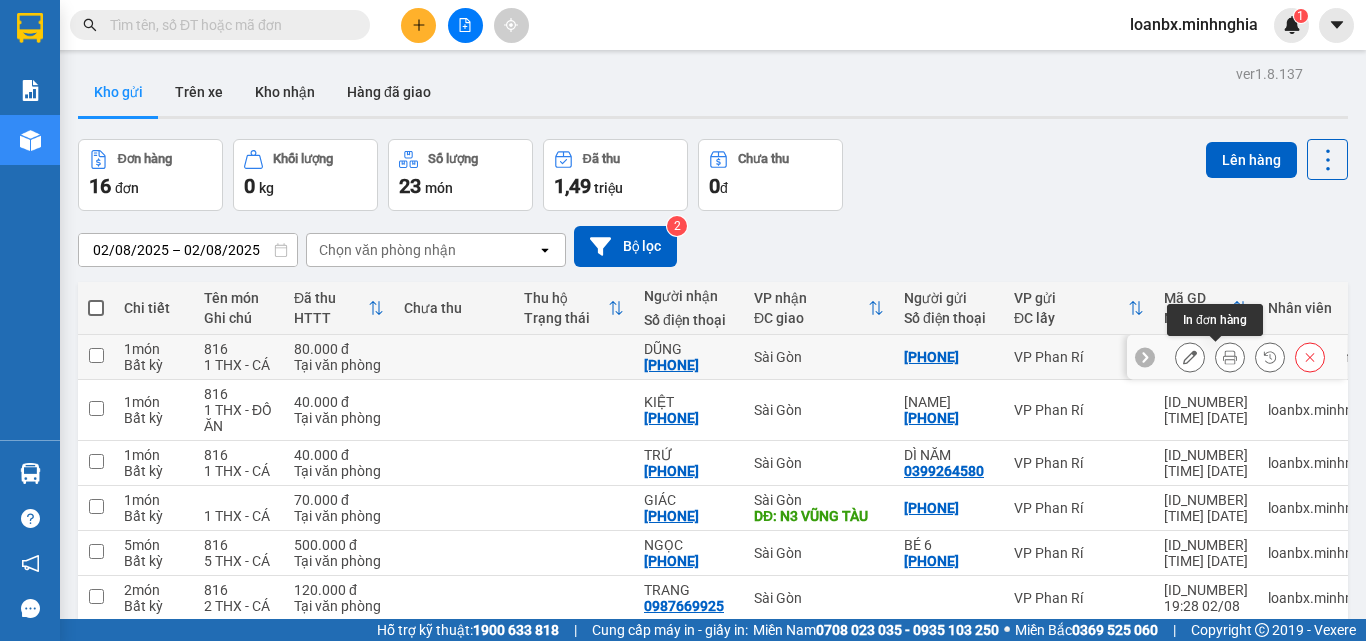 click 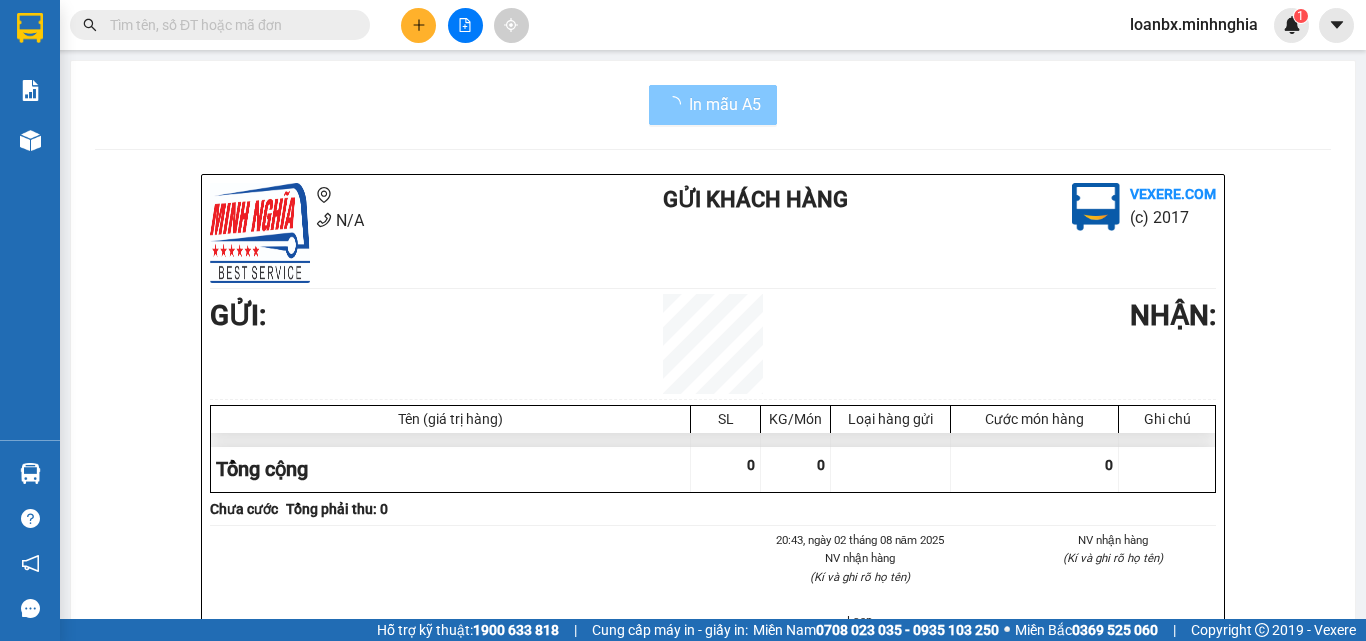 click on "In mẫu A5" at bounding box center (725, 104) 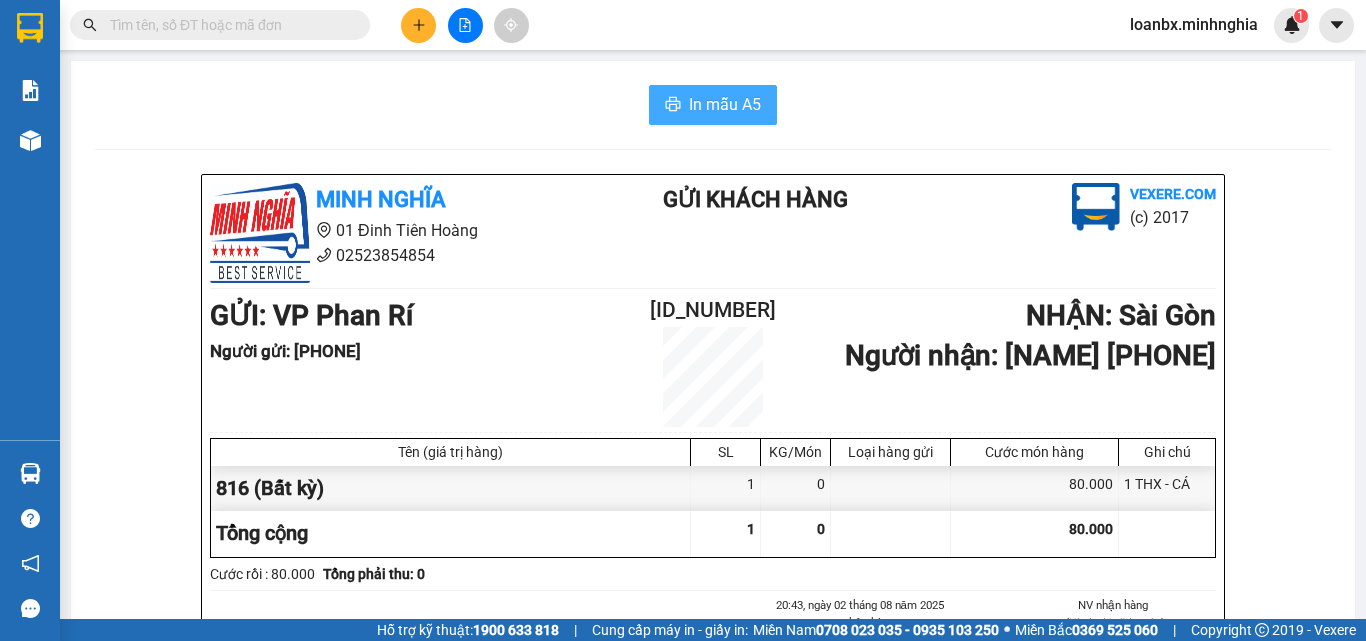 click on "In mẫu A5" at bounding box center [725, 104] 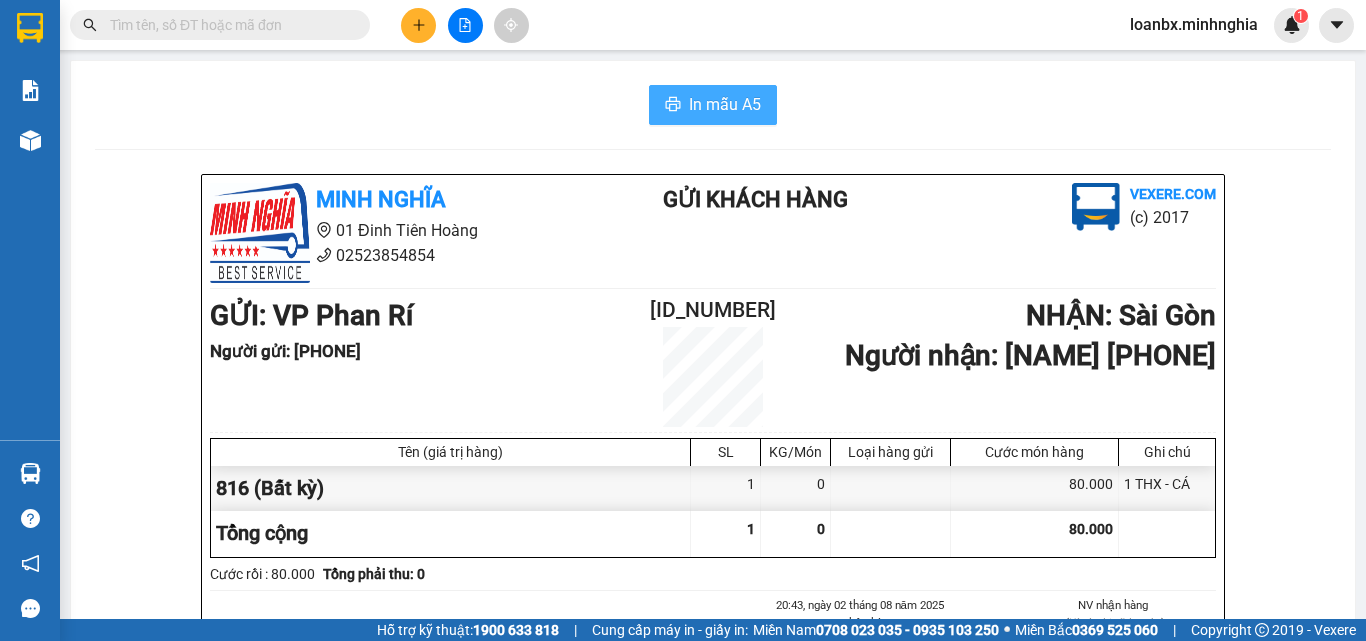 scroll, scrollTop: 0, scrollLeft: 0, axis: both 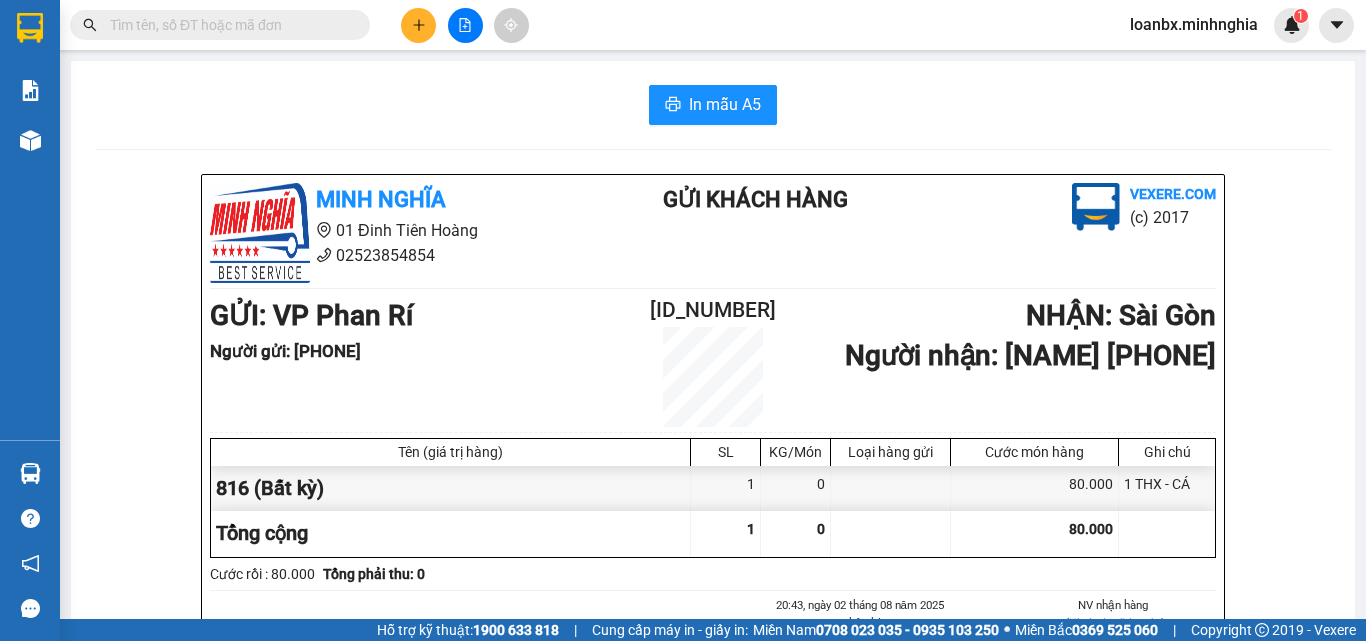 click at bounding box center [418, 25] 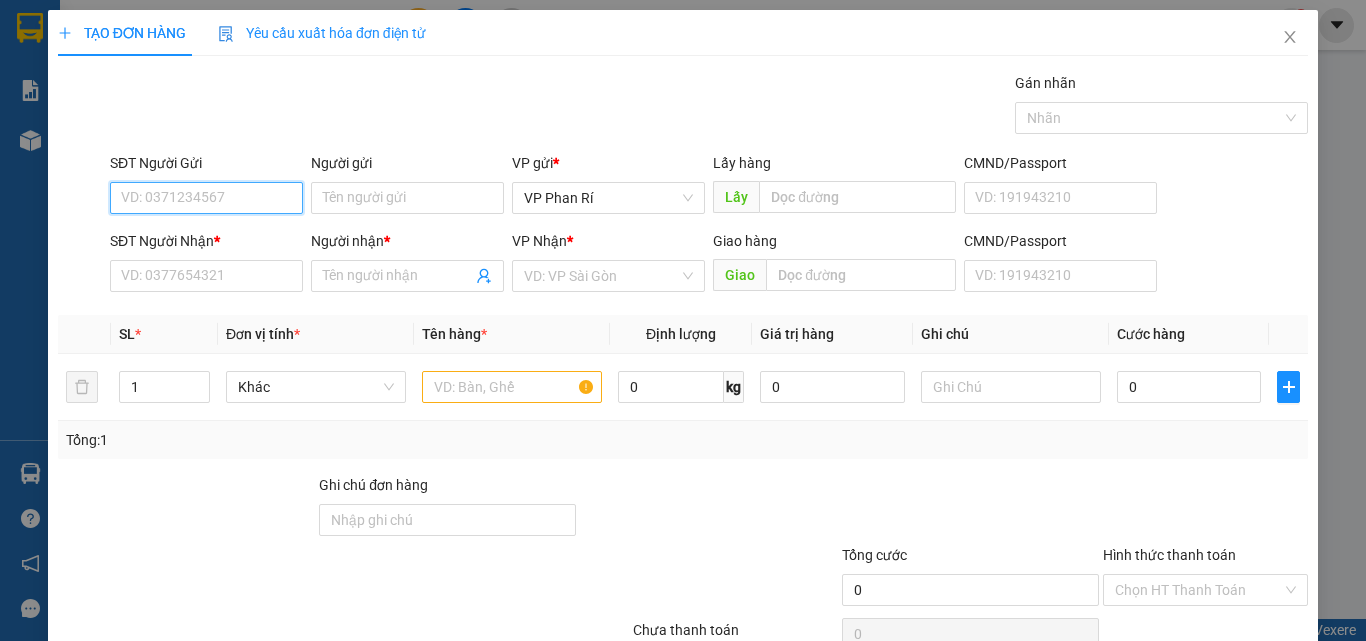 click on "SĐT Người Gửi" at bounding box center [206, 198] 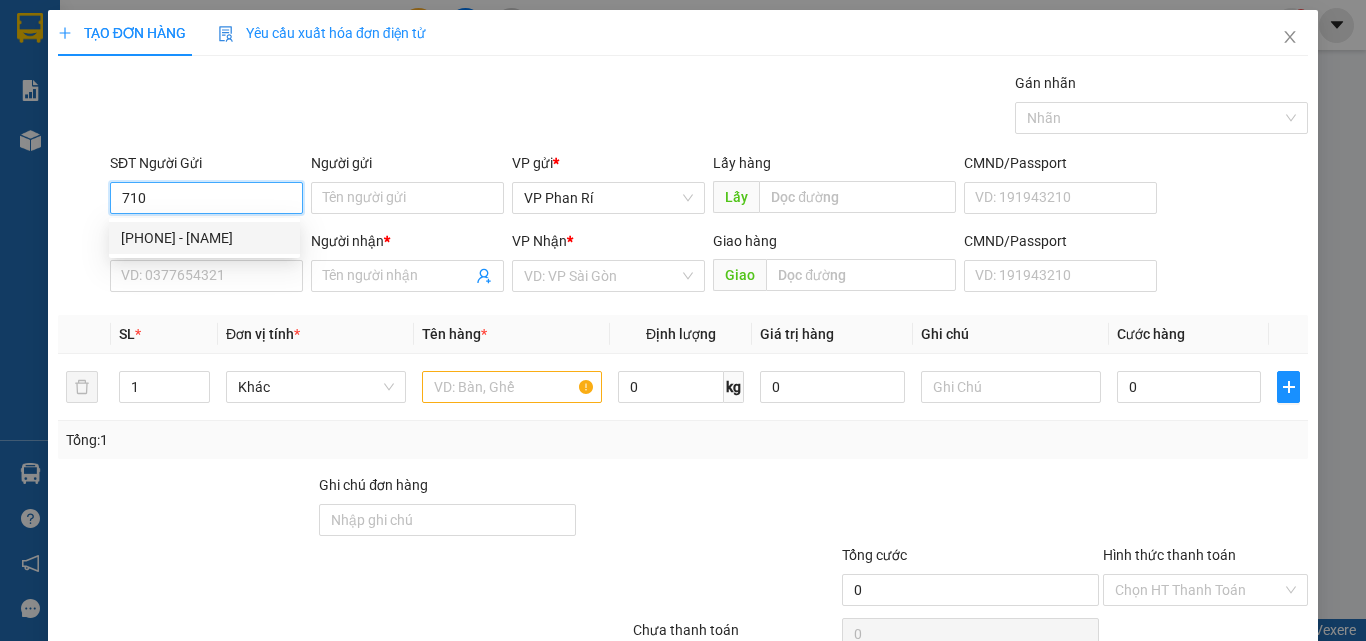 click on "[PHONE] - [NAME]" at bounding box center (204, 238) 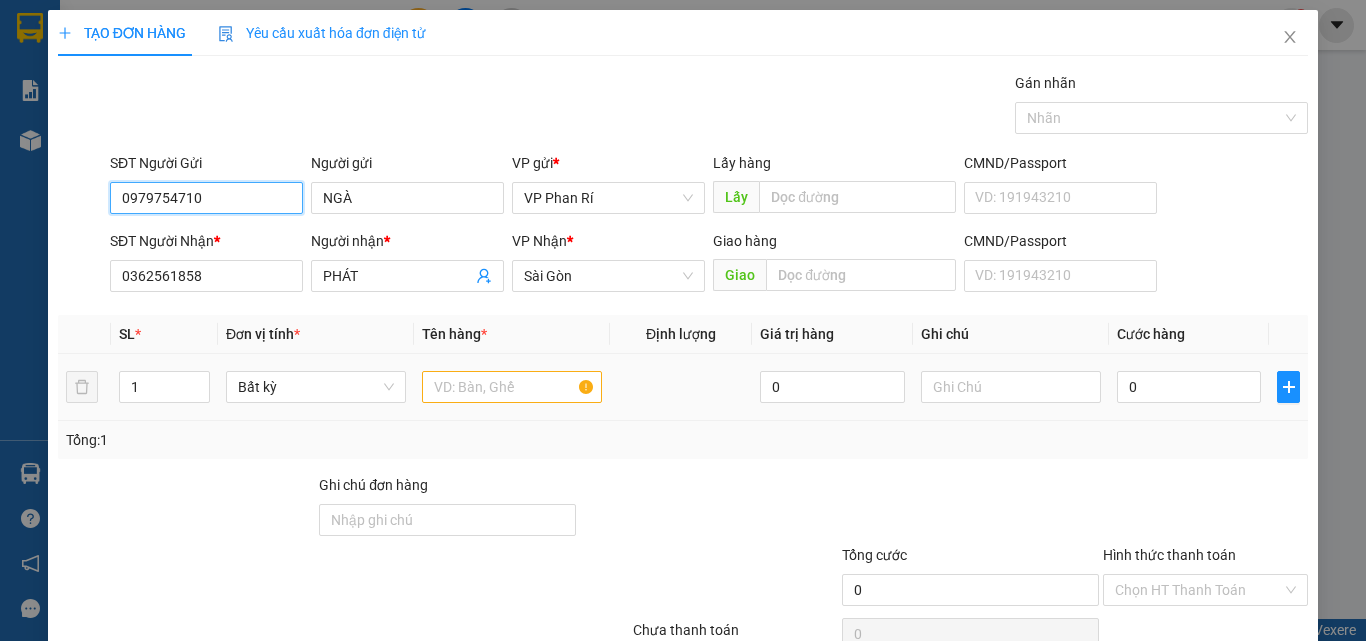 type on "0979754710" 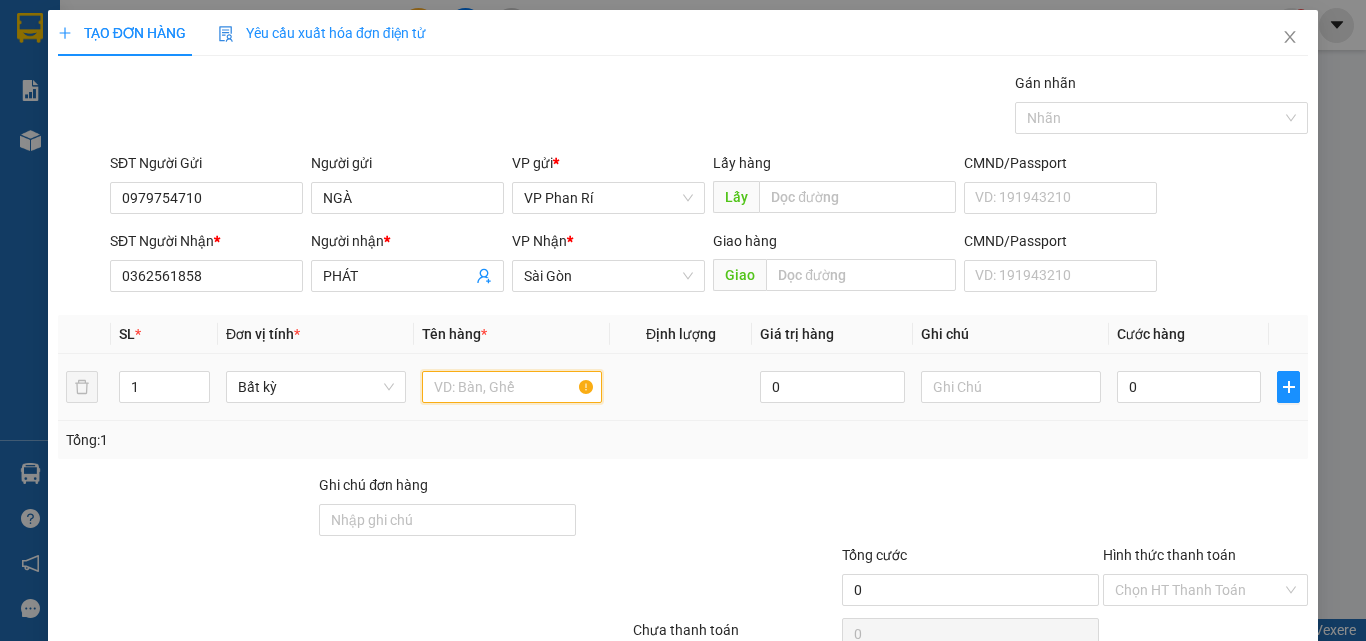 click at bounding box center (512, 387) 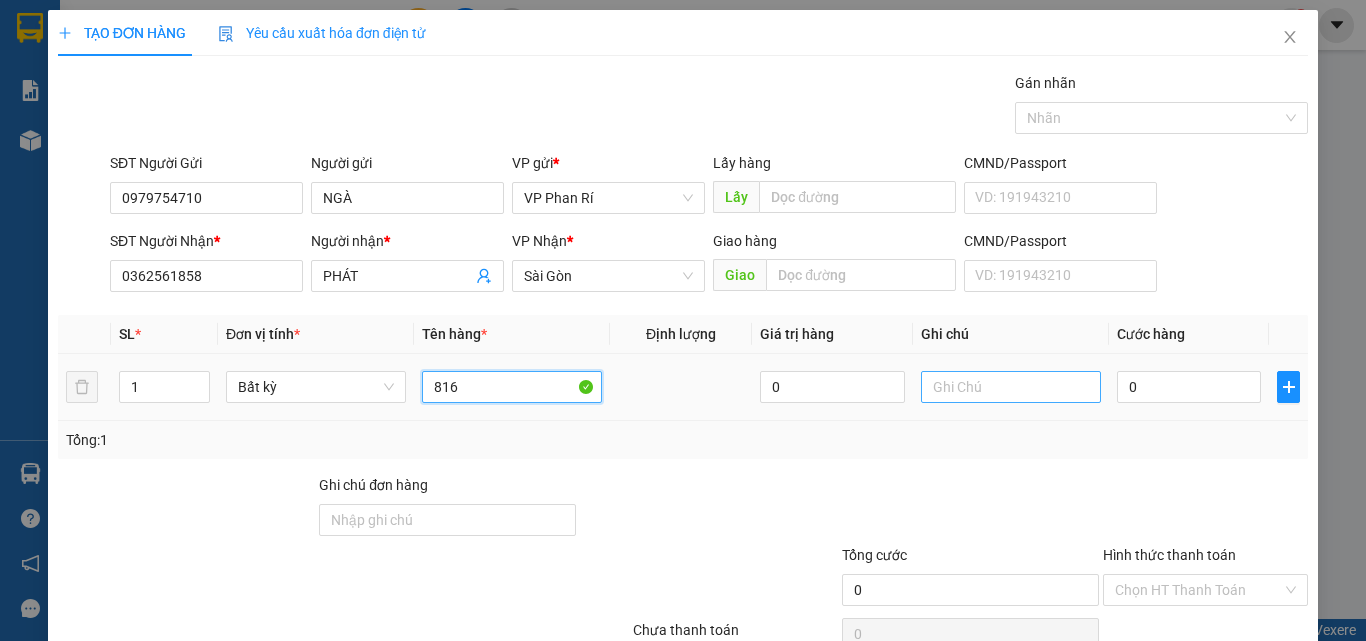 type on "816" 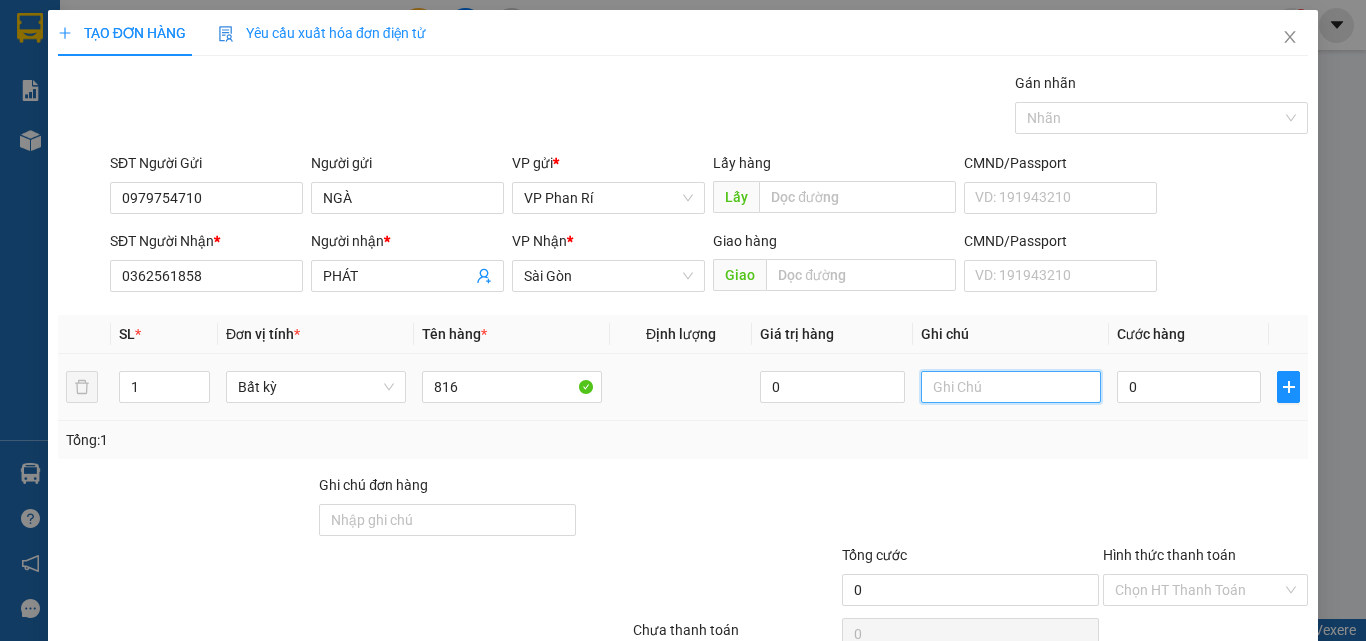 click at bounding box center (1011, 387) 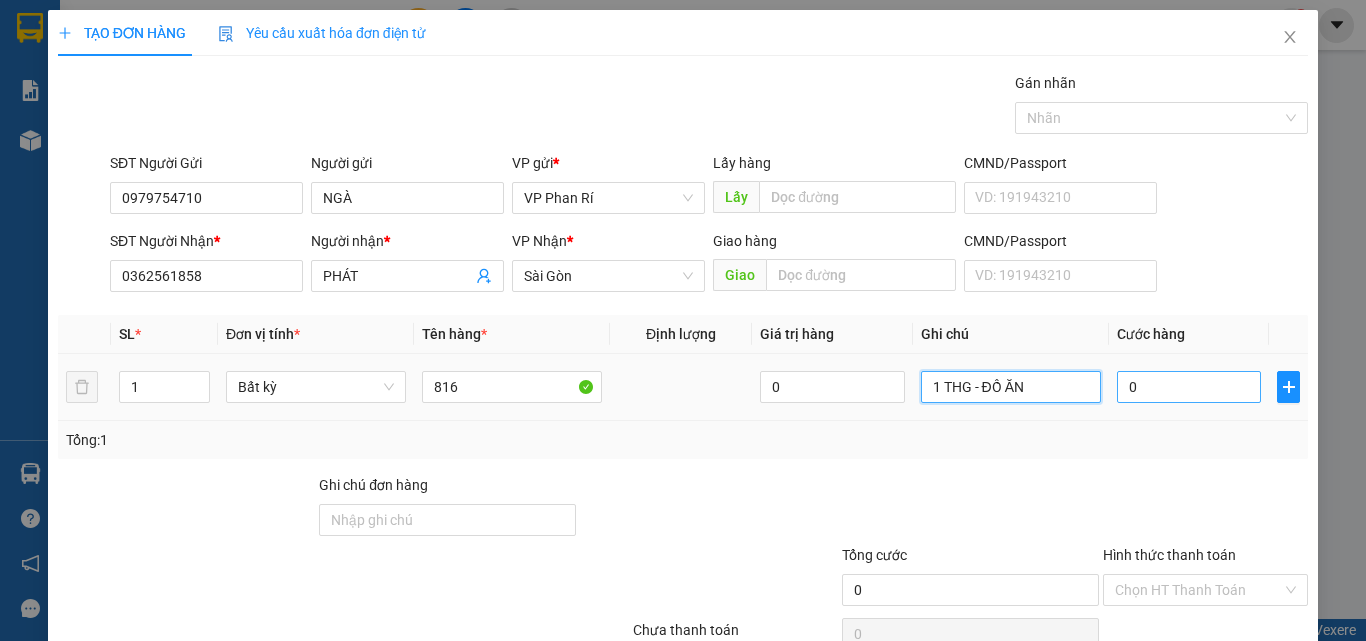 type on "1 THG - ĐỒ ĂN" 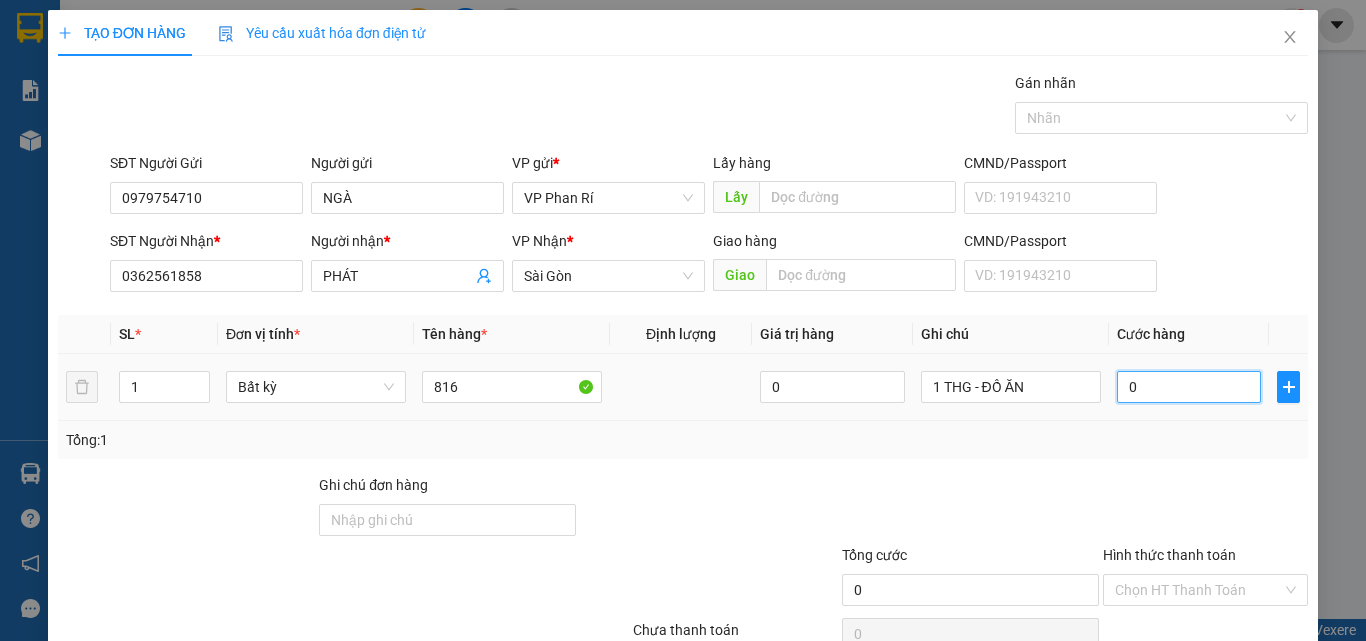 click on "0" at bounding box center [1189, 387] 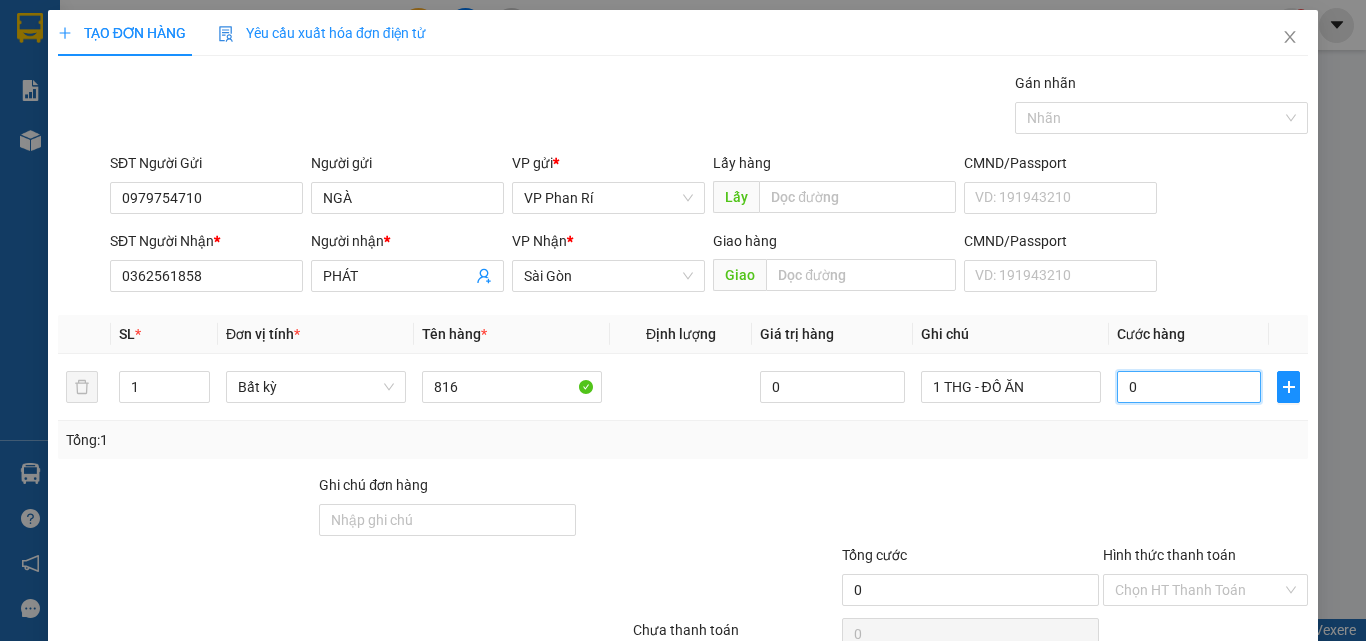 type on "4" 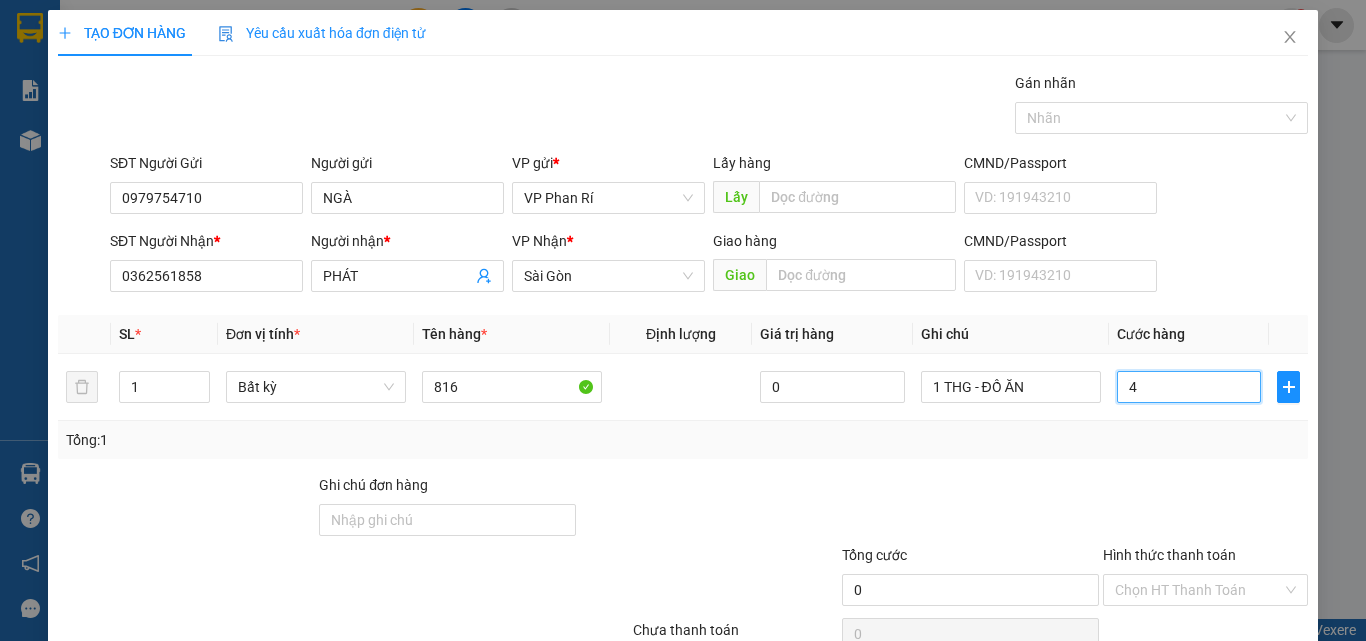 type on "4" 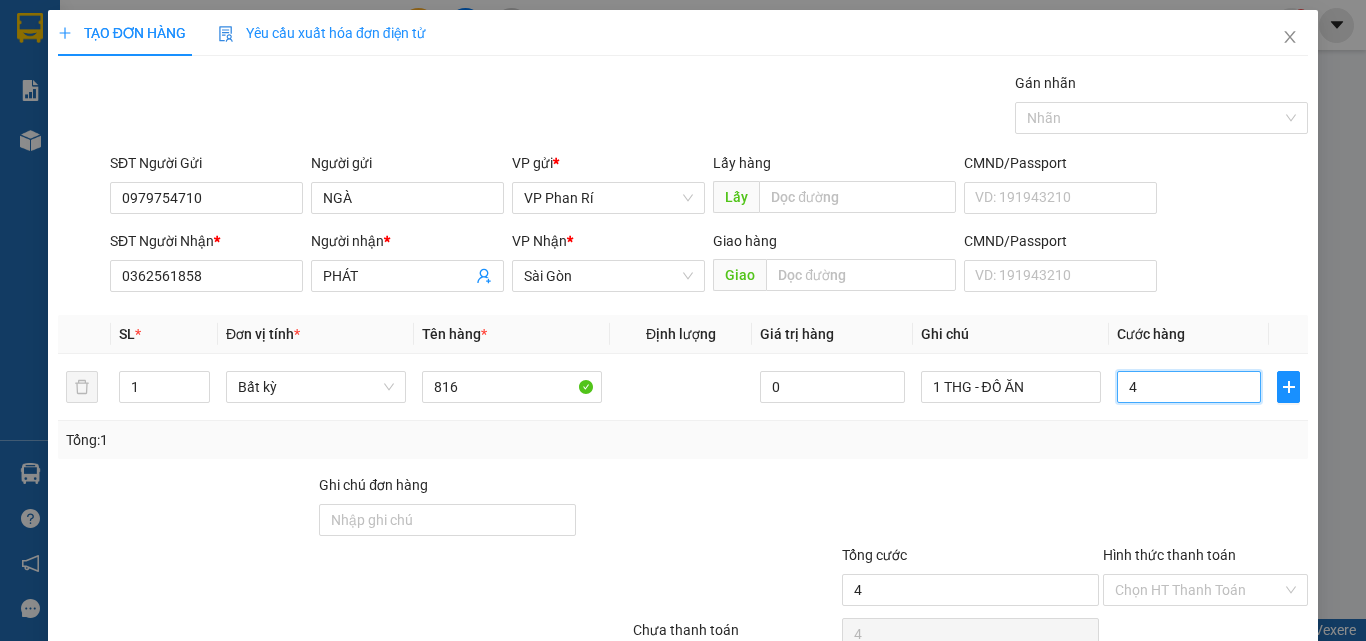 type on "40" 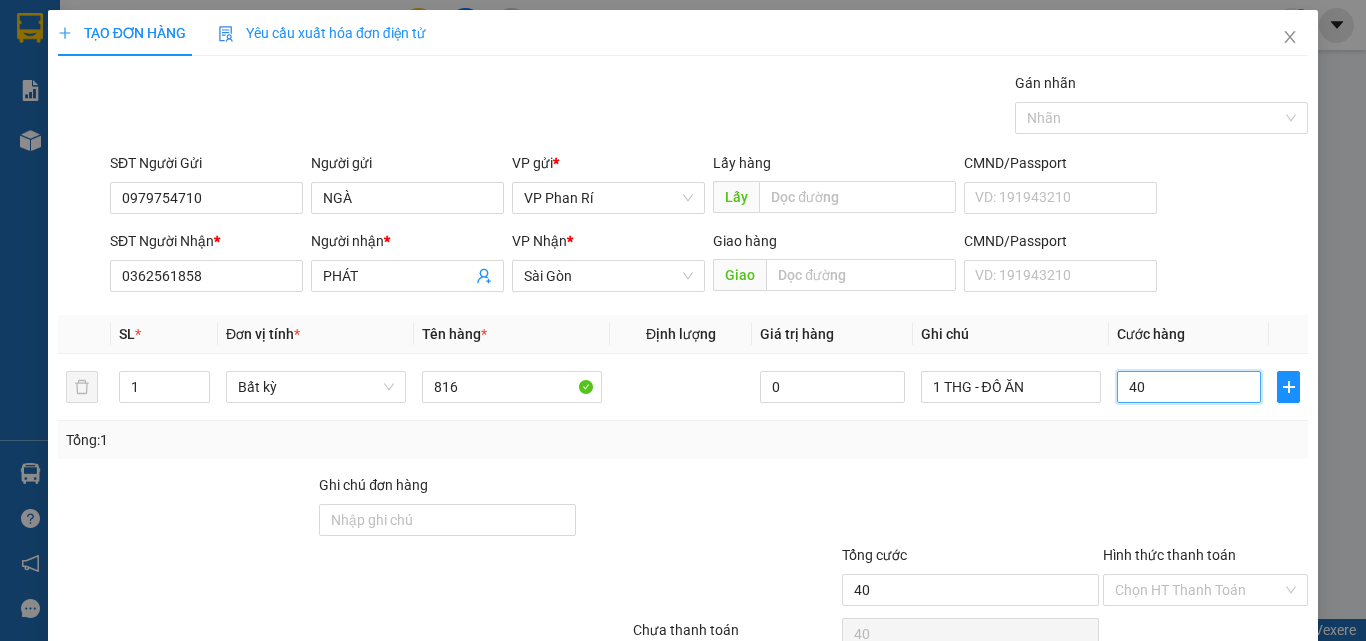 scroll, scrollTop: 99, scrollLeft: 0, axis: vertical 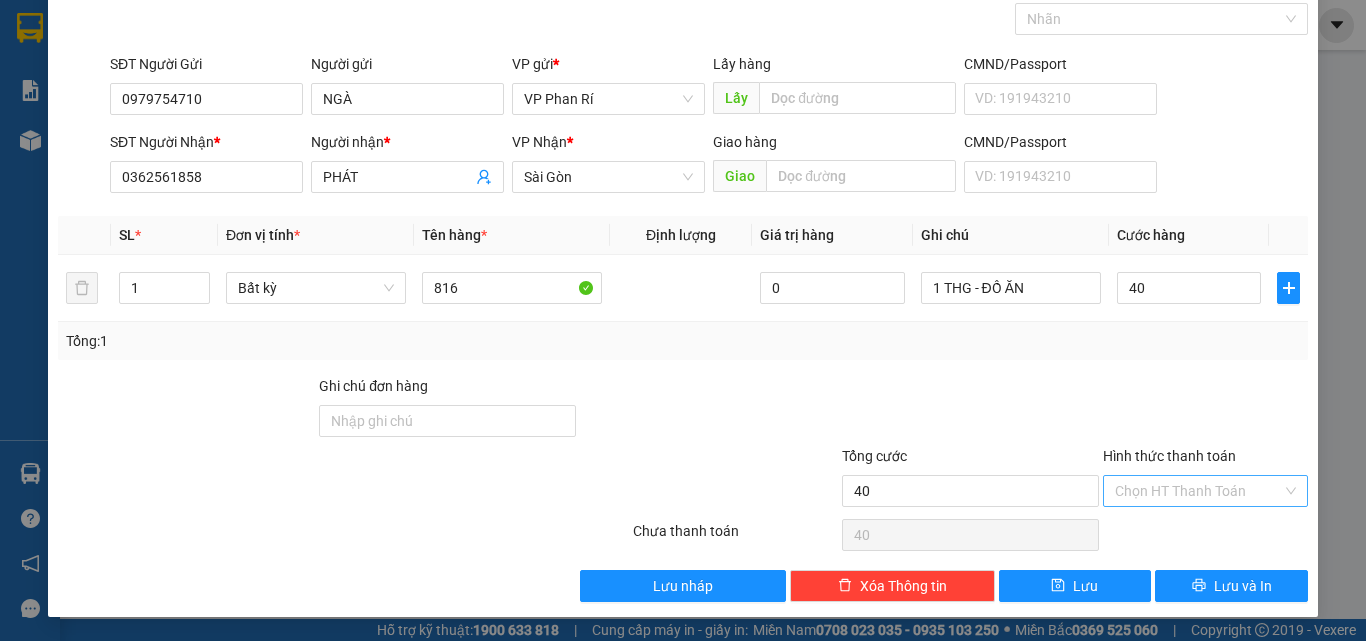 type on "40.000" 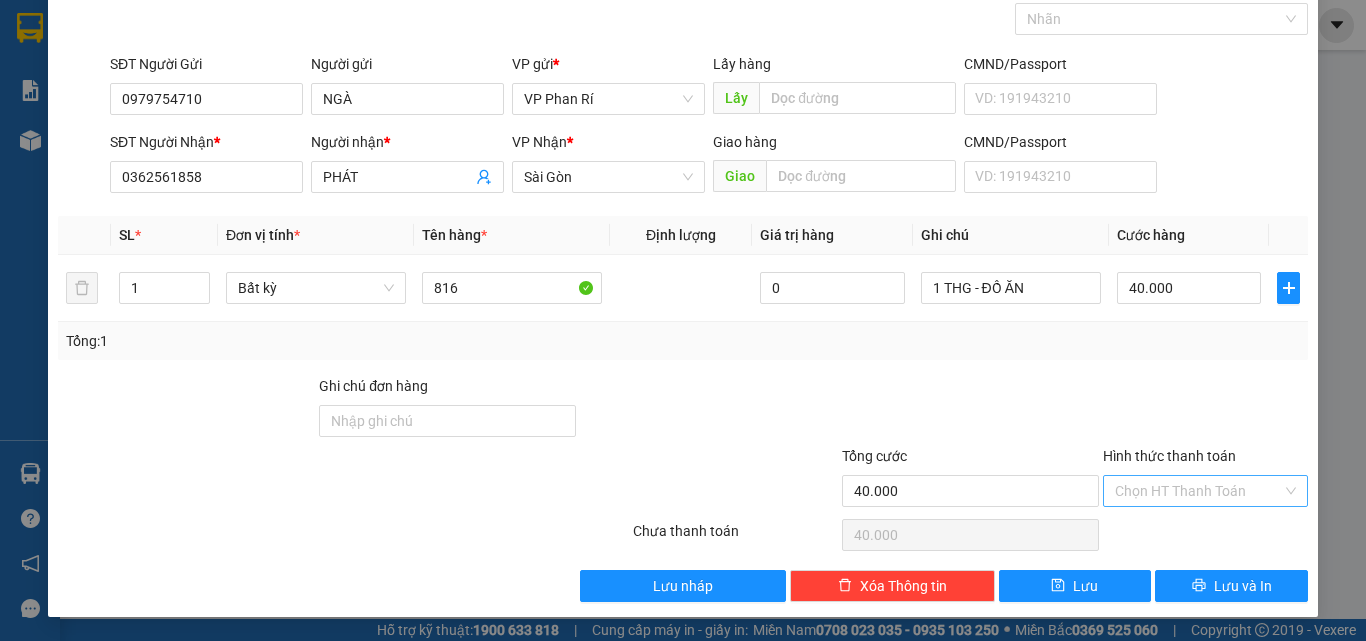 click on "Hình thức thanh toán" at bounding box center (1198, 491) 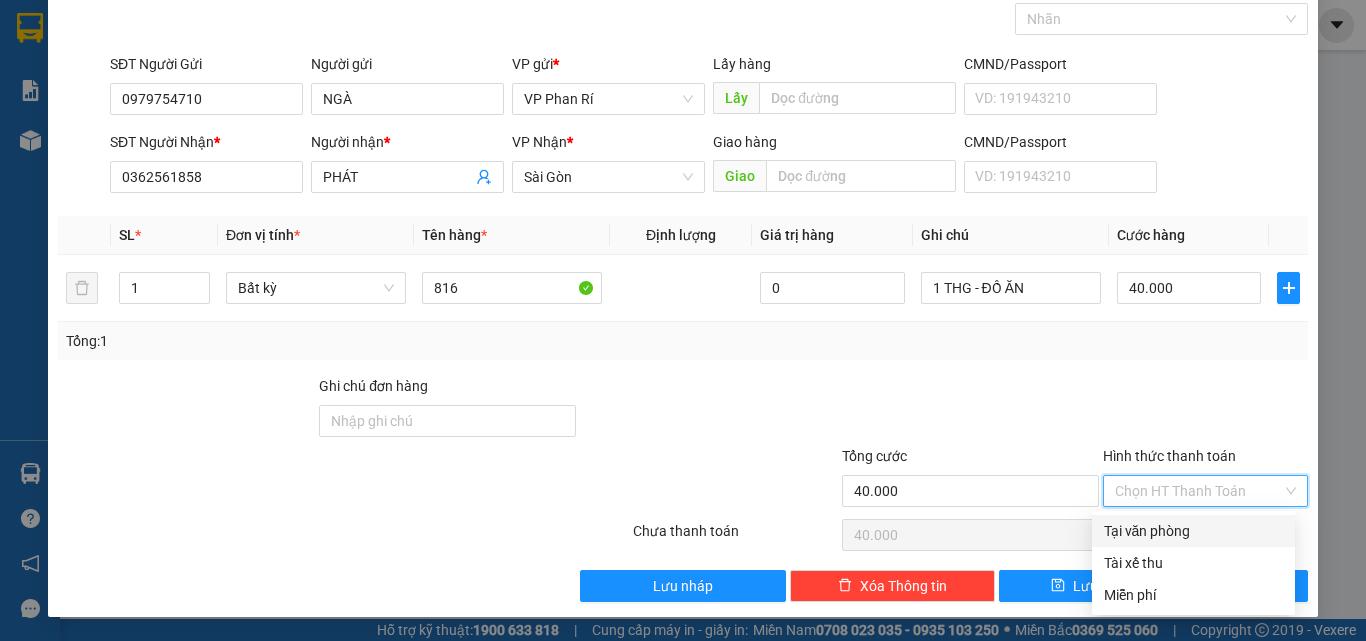 click on "Tại văn phòng" at bounding box center (1193, 531) 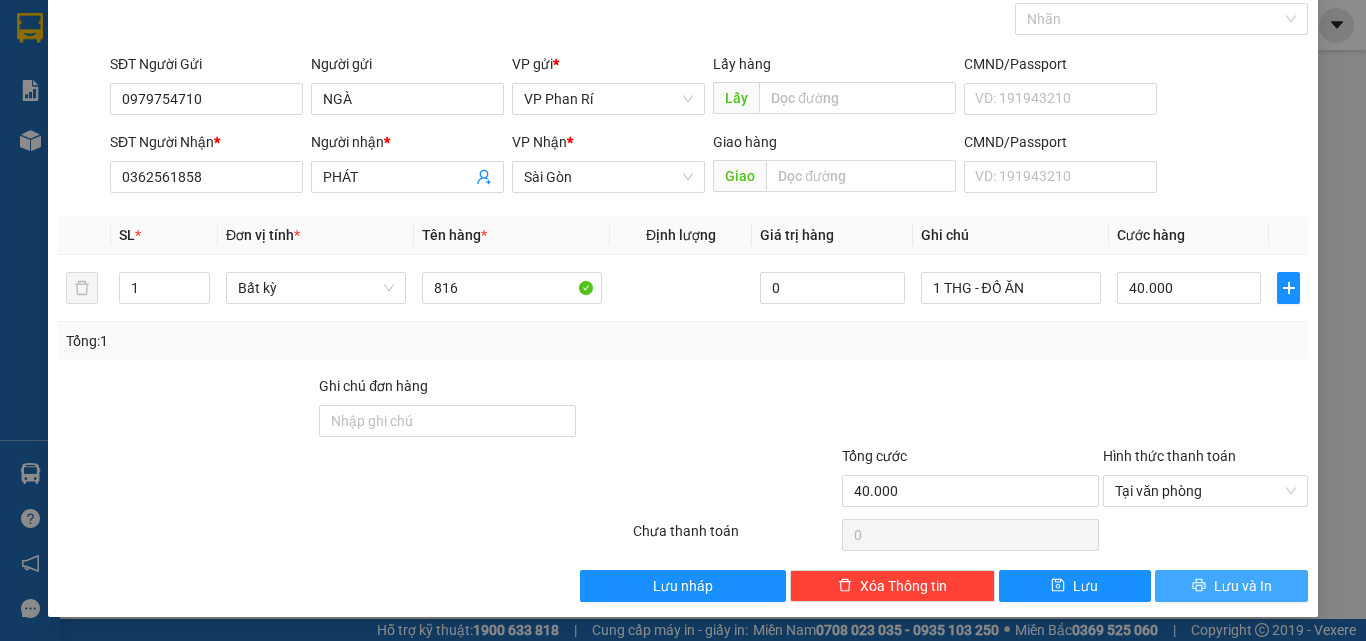 click on "Lưu và In" at bounding box center (1243, 586) 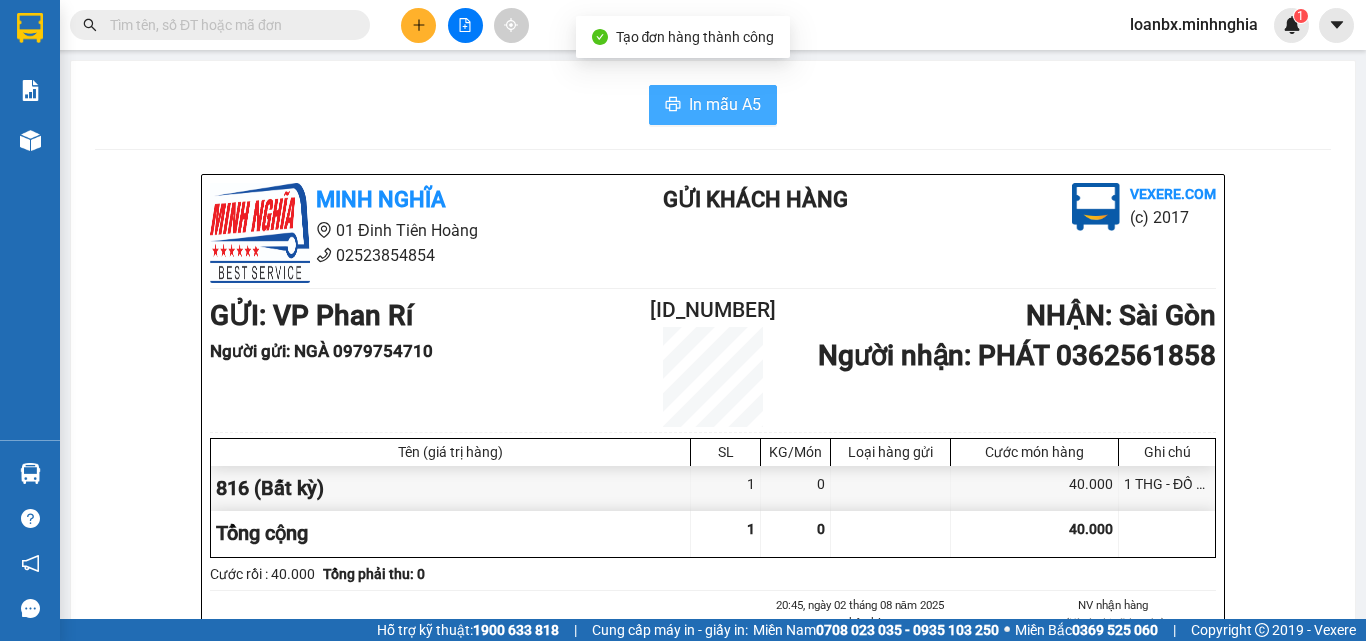 click on "In mẫu A5" at bounding box center (713, 105) 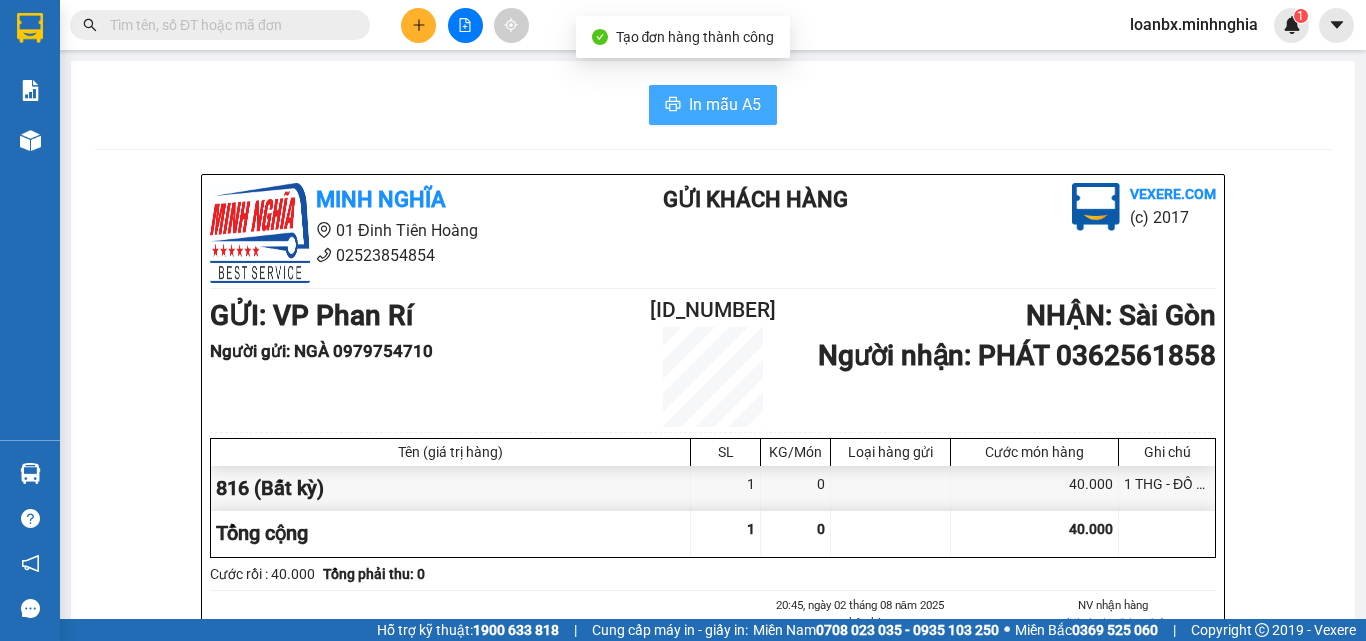 scroll, scrollTop: 0, scrollLeft: 0, axis: both 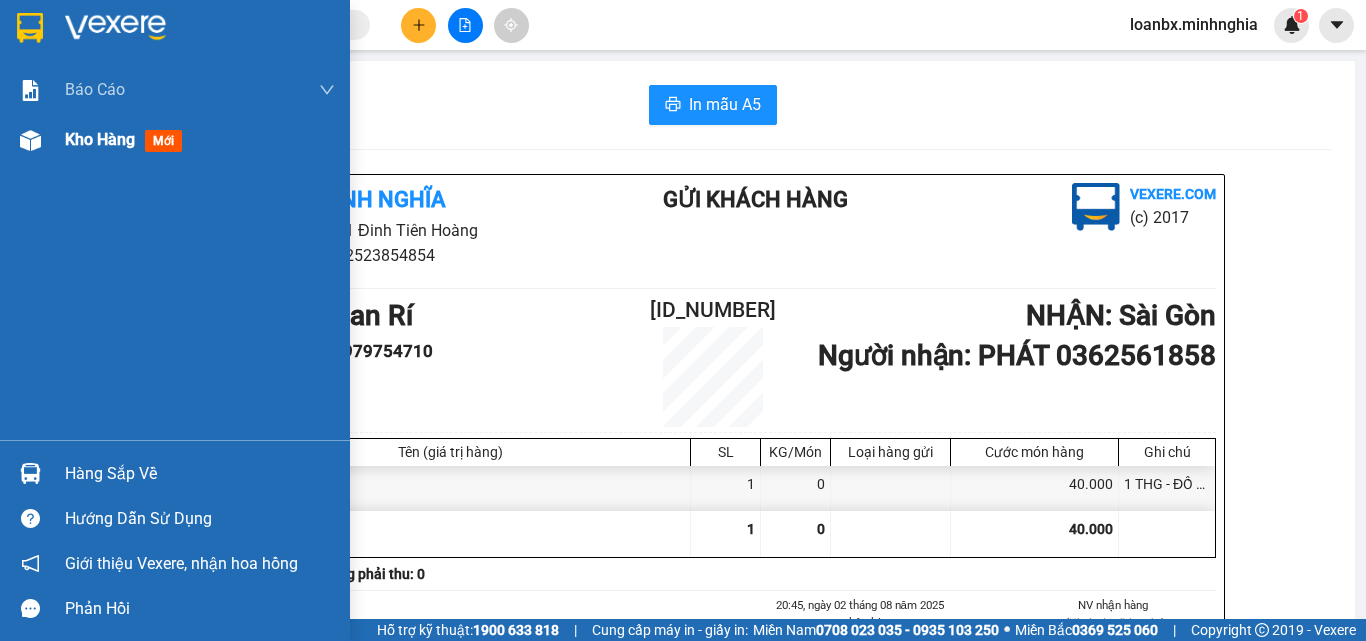 click on "Kho hàng mới" at bounding box center (175, 140) 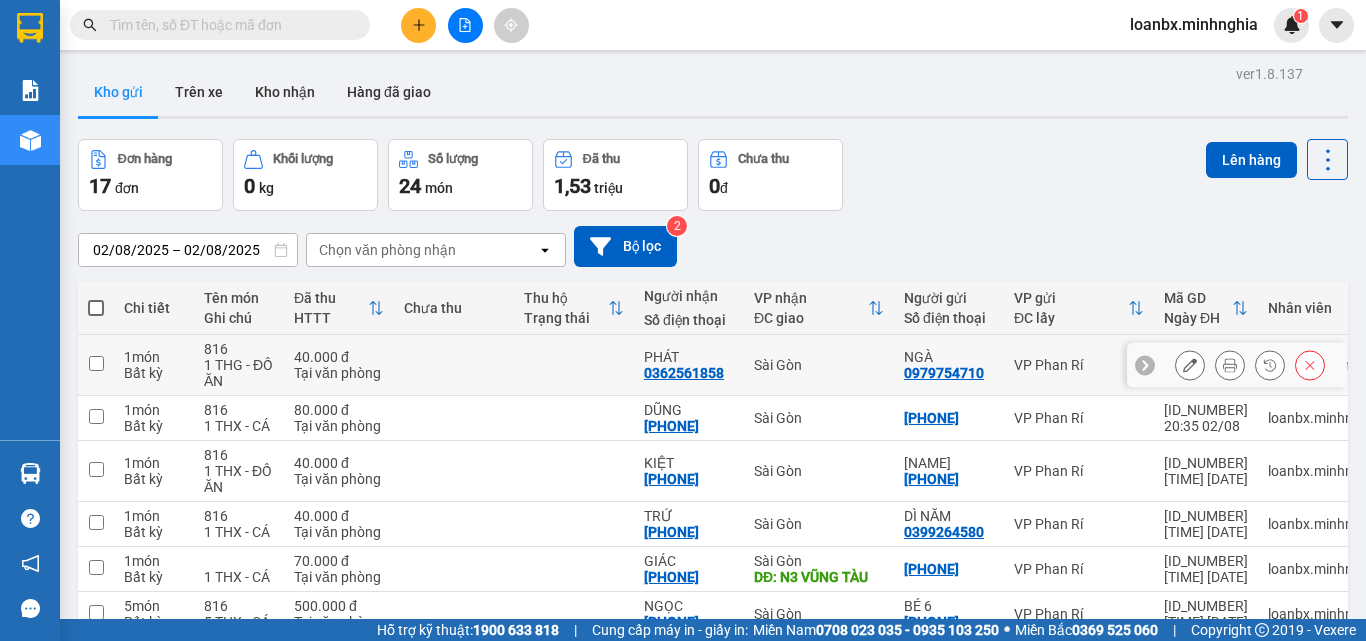 click at bounding box center (1310, 365) 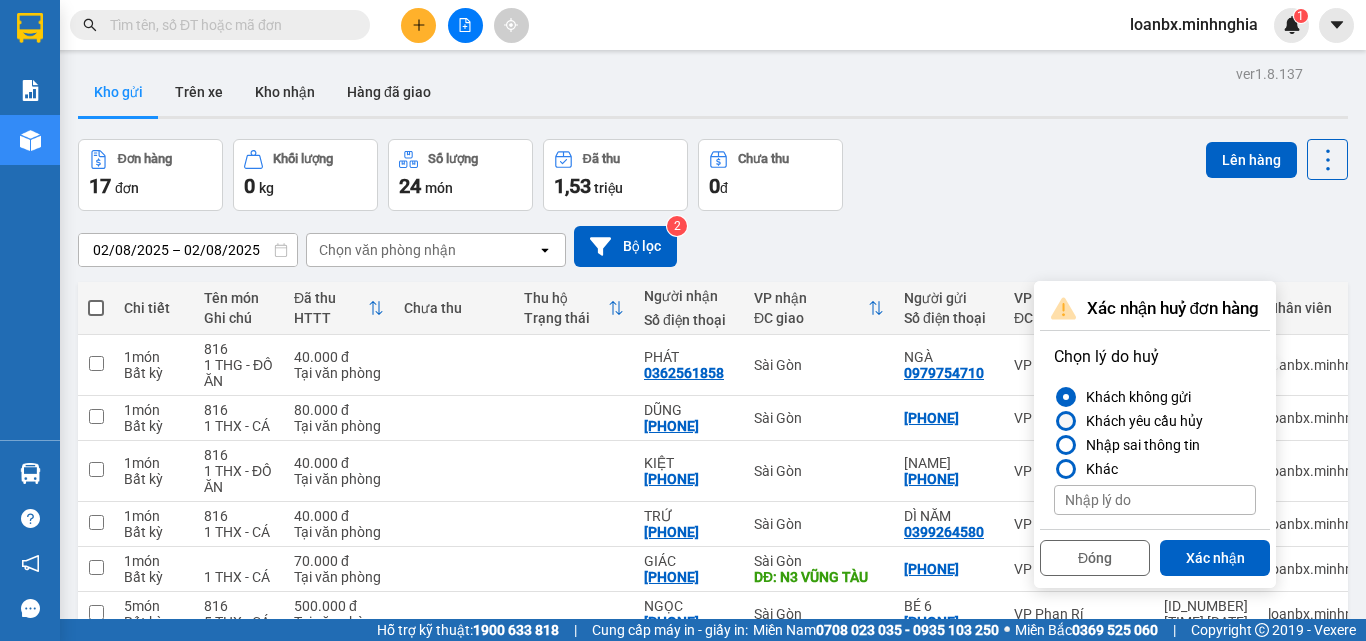 click on "Khách yêu cầu hủy" at bounding box center [1140, 421] 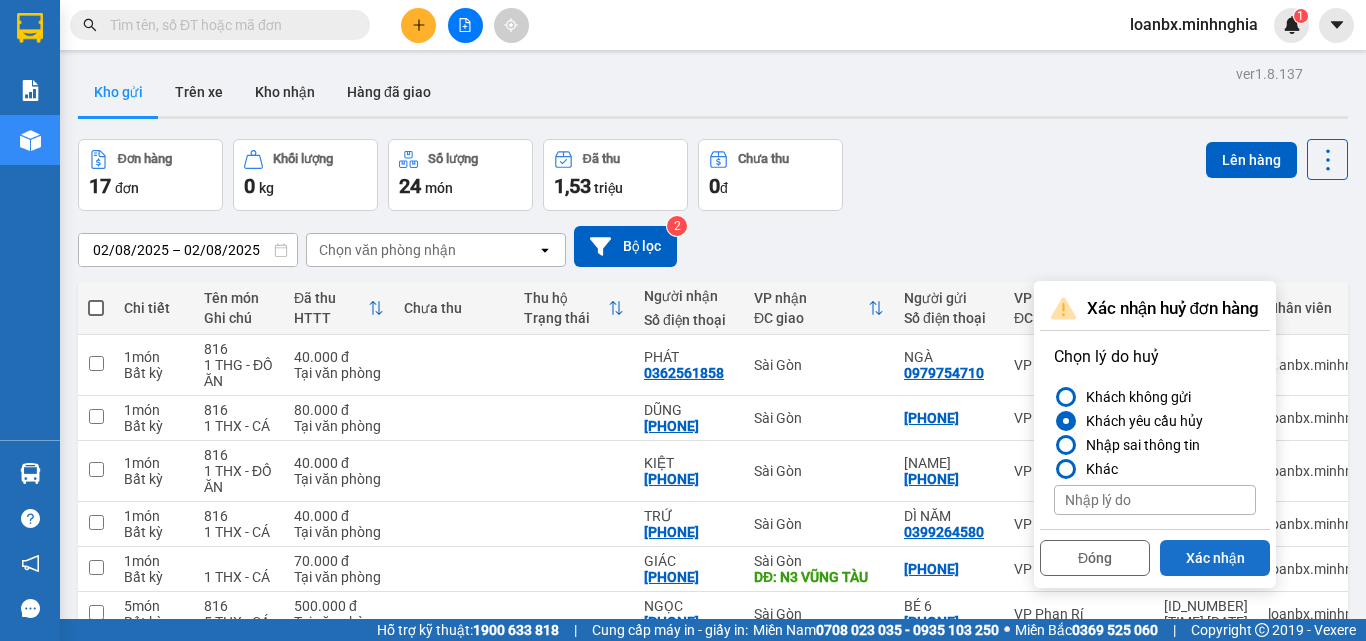 click on "Xác nhận" at bounding box center (1215, 558) 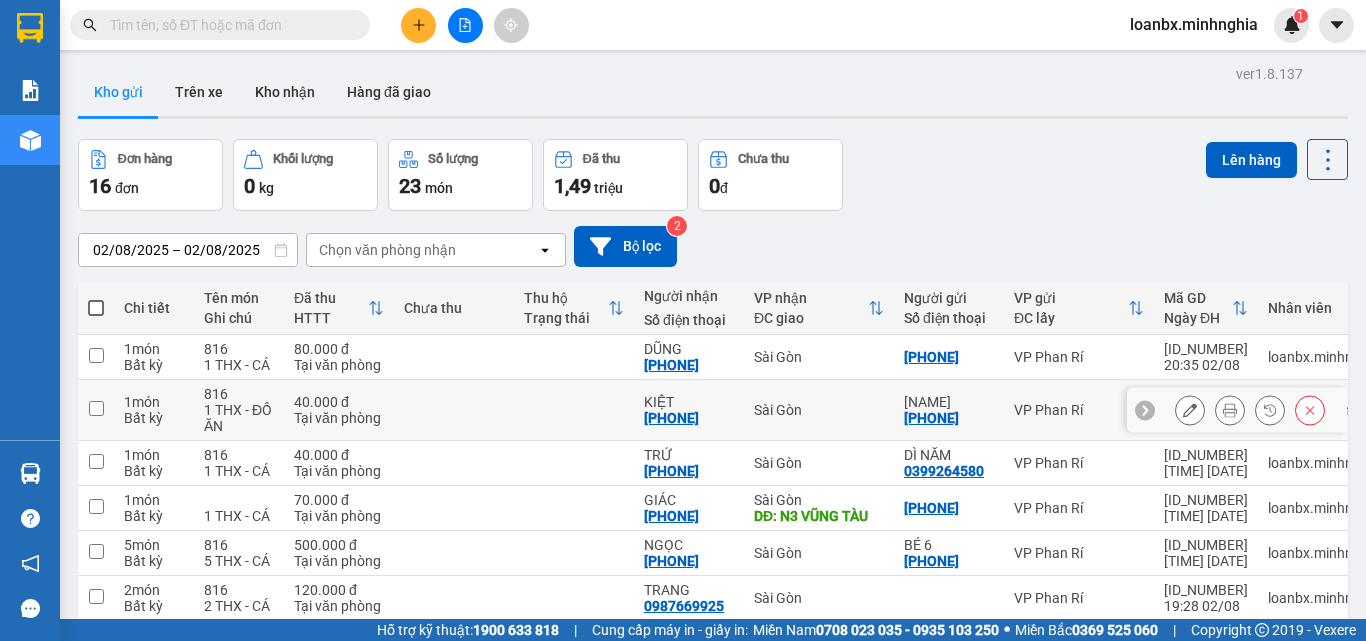 scroll, scrollTop: 200, scrollLeft: 0, axis: vertical 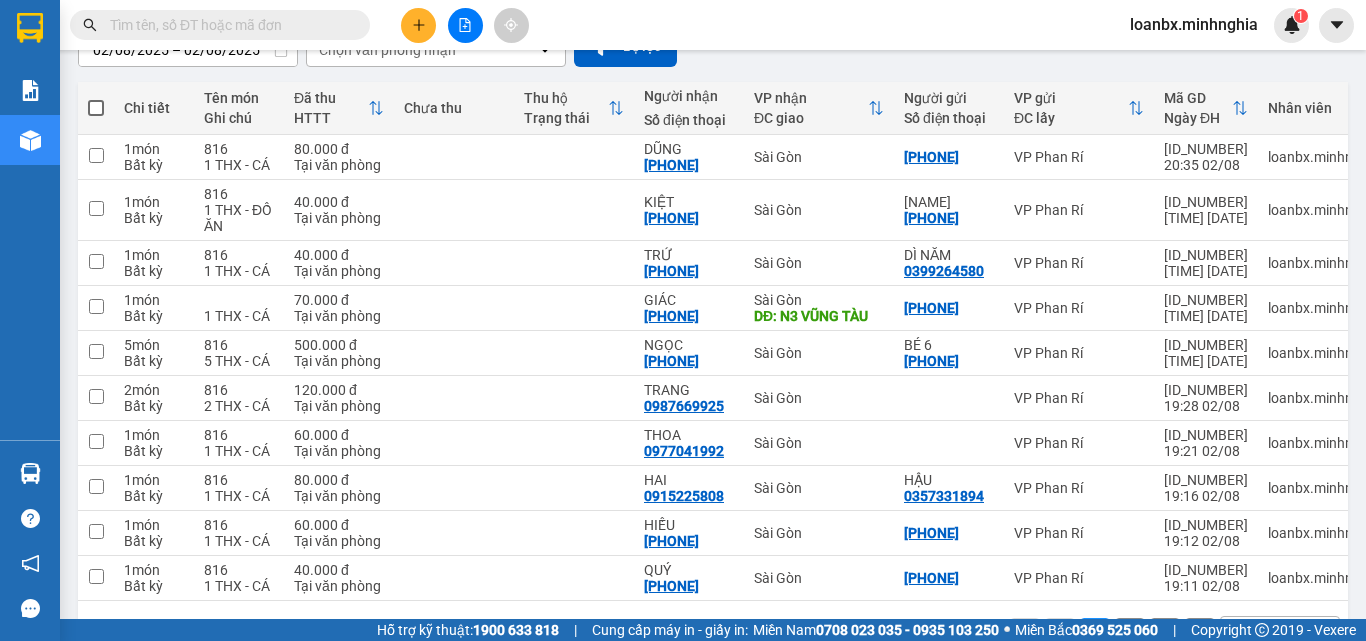 click 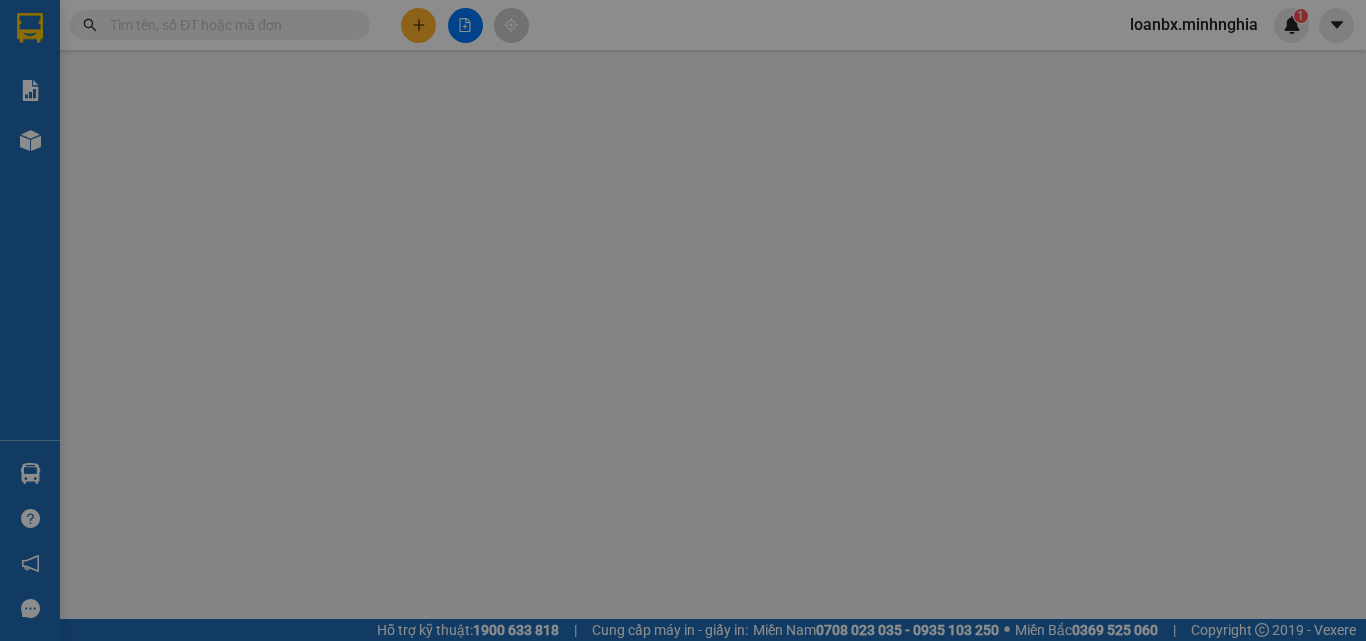 scroll, scrollTop: 0, scrollLeft: 0, axis: both 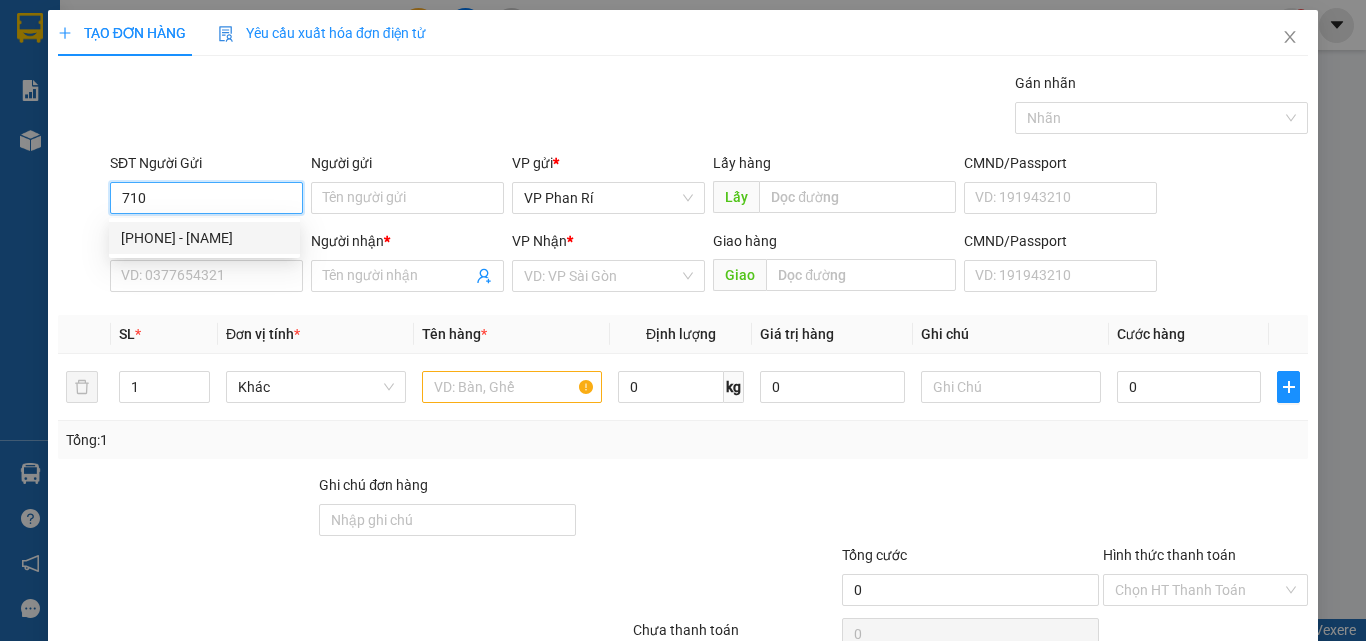 click on "[PHONE] - [NAME]" at bounding box center [204, 238] 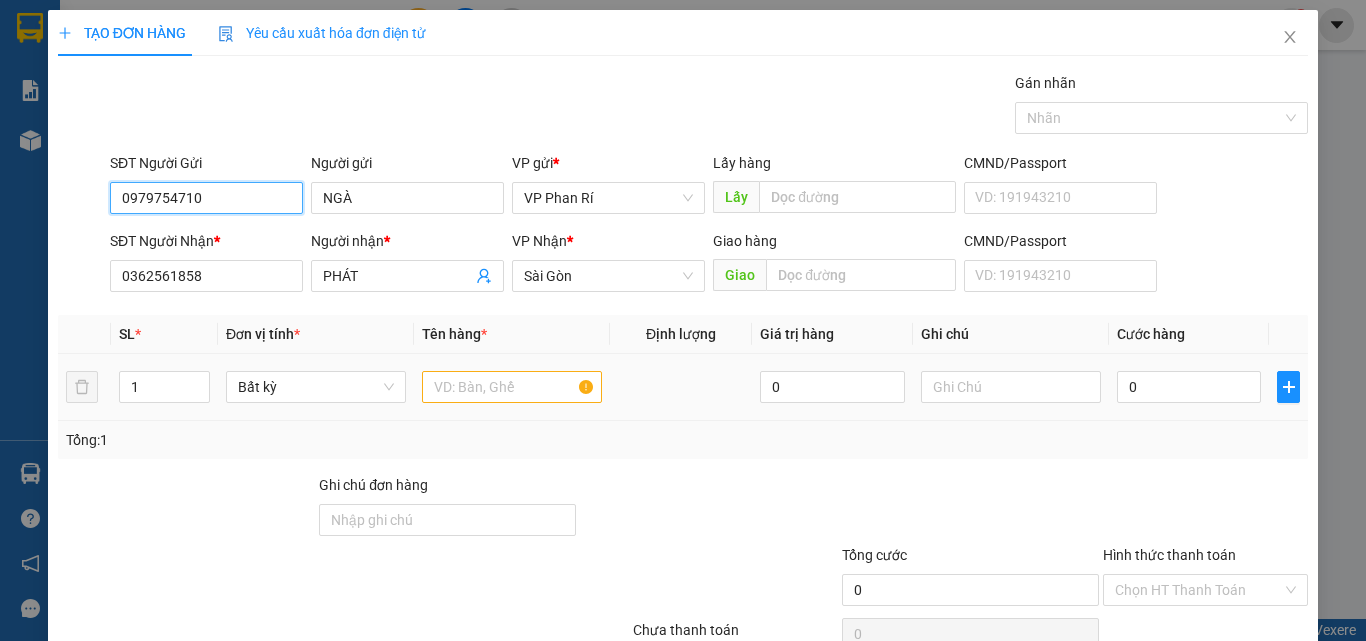 type on "0979754710" 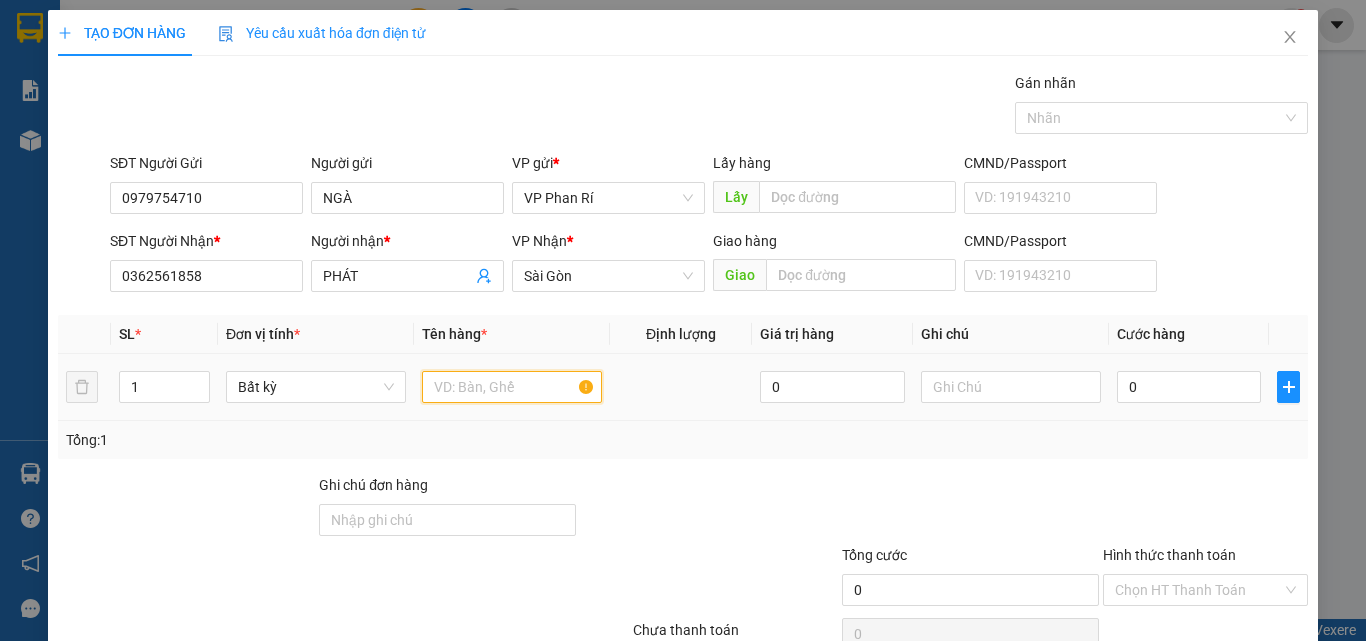 click at bounding box center [512, 387] 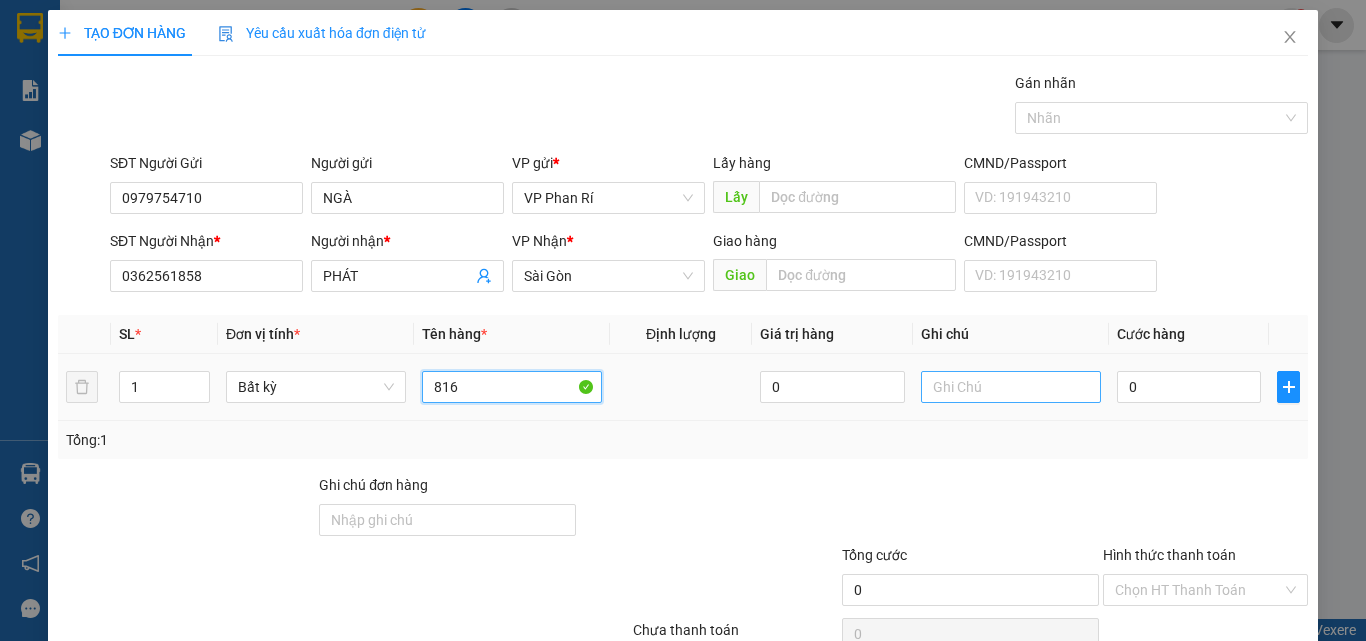 type on "816" 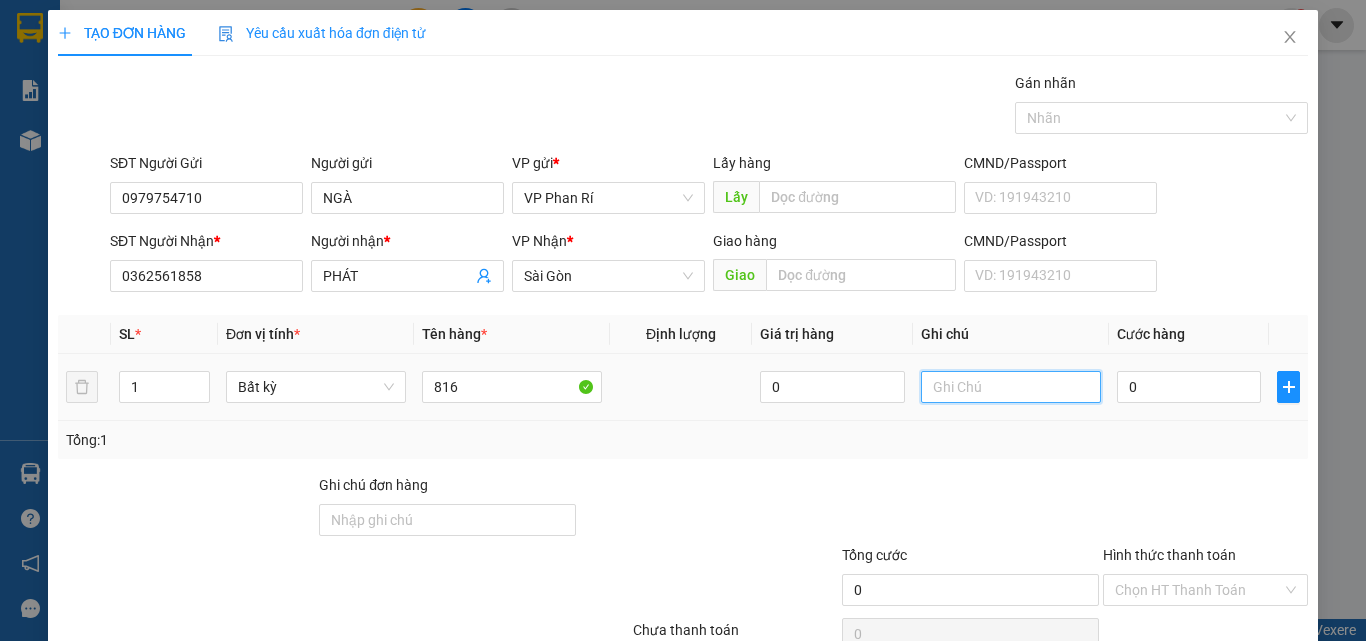 click at bounding box center [1011, 387] 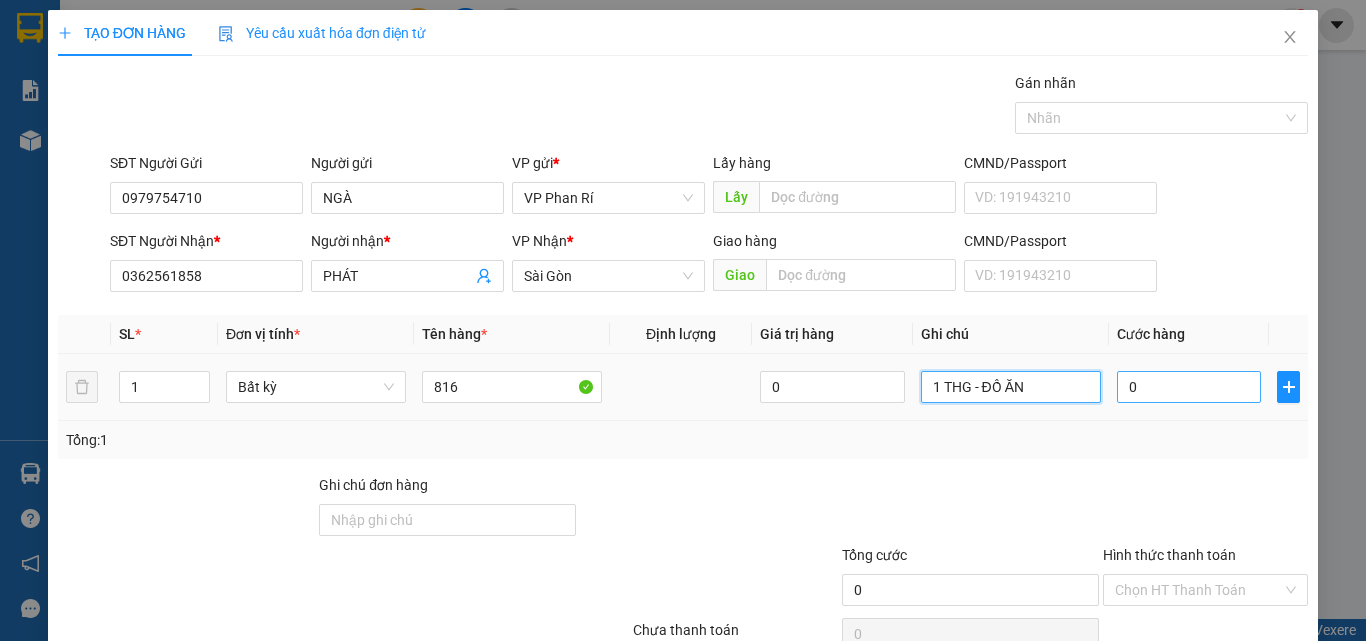 type on "1 THG - ĐỒ ĂN" 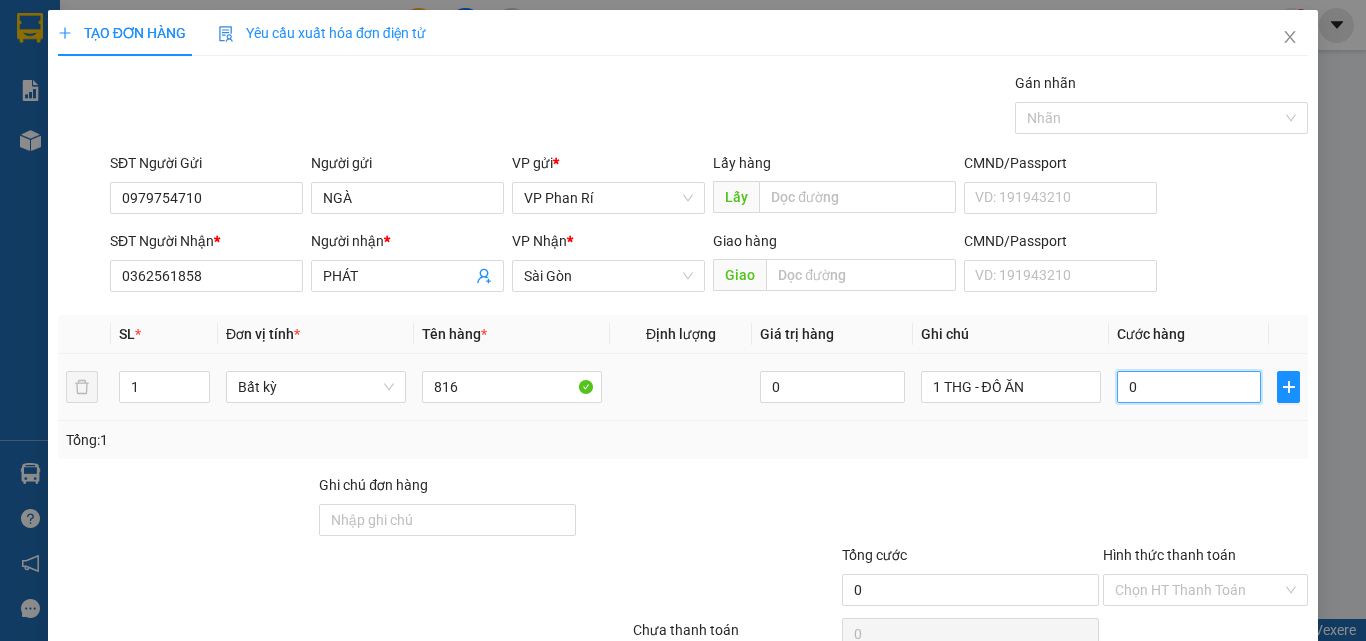 type on "3" 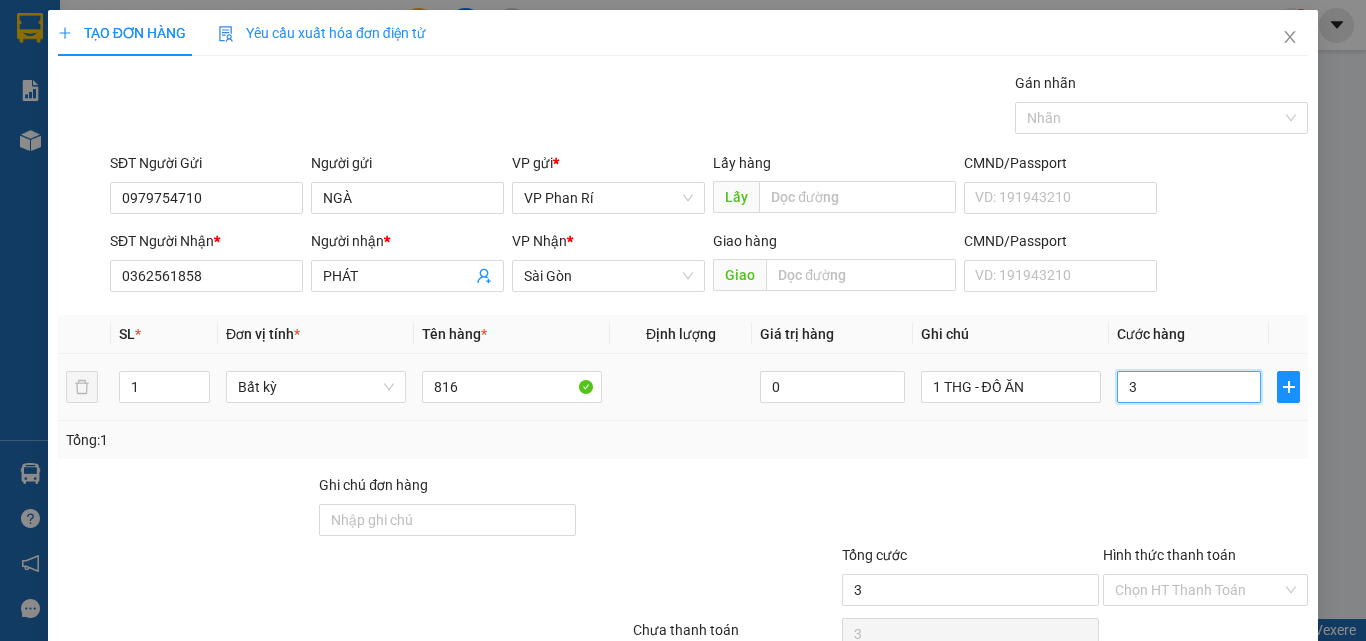 type on "30" 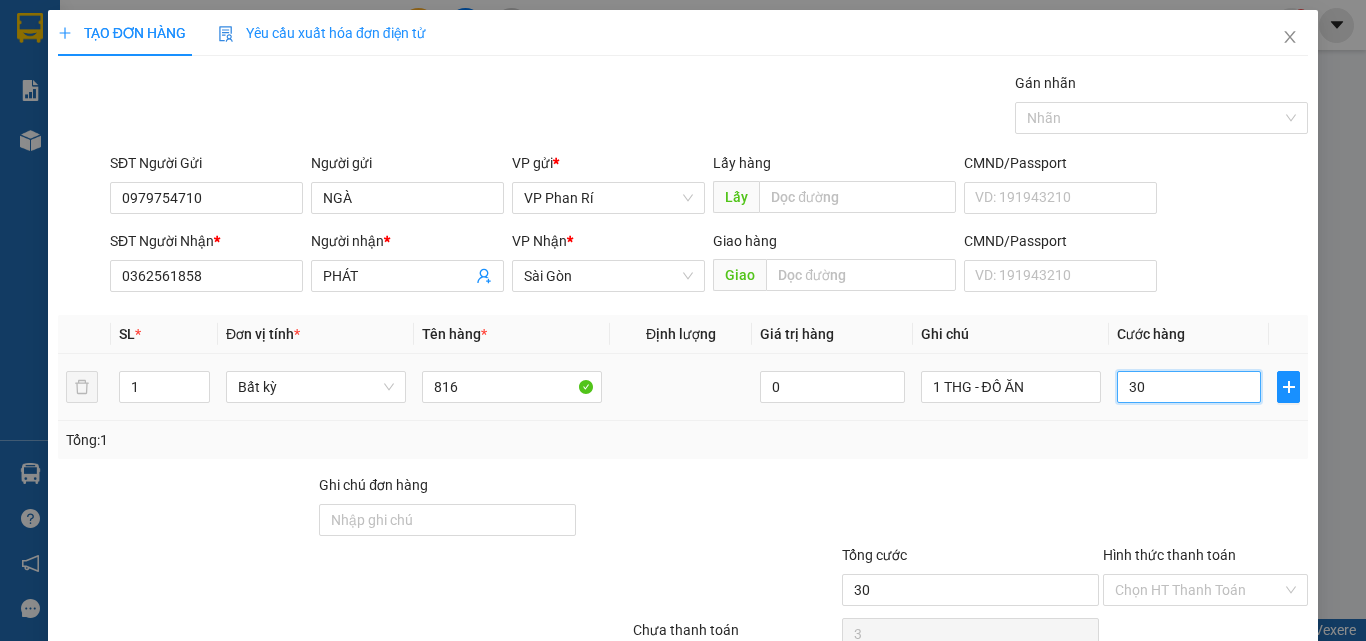 type on "30" 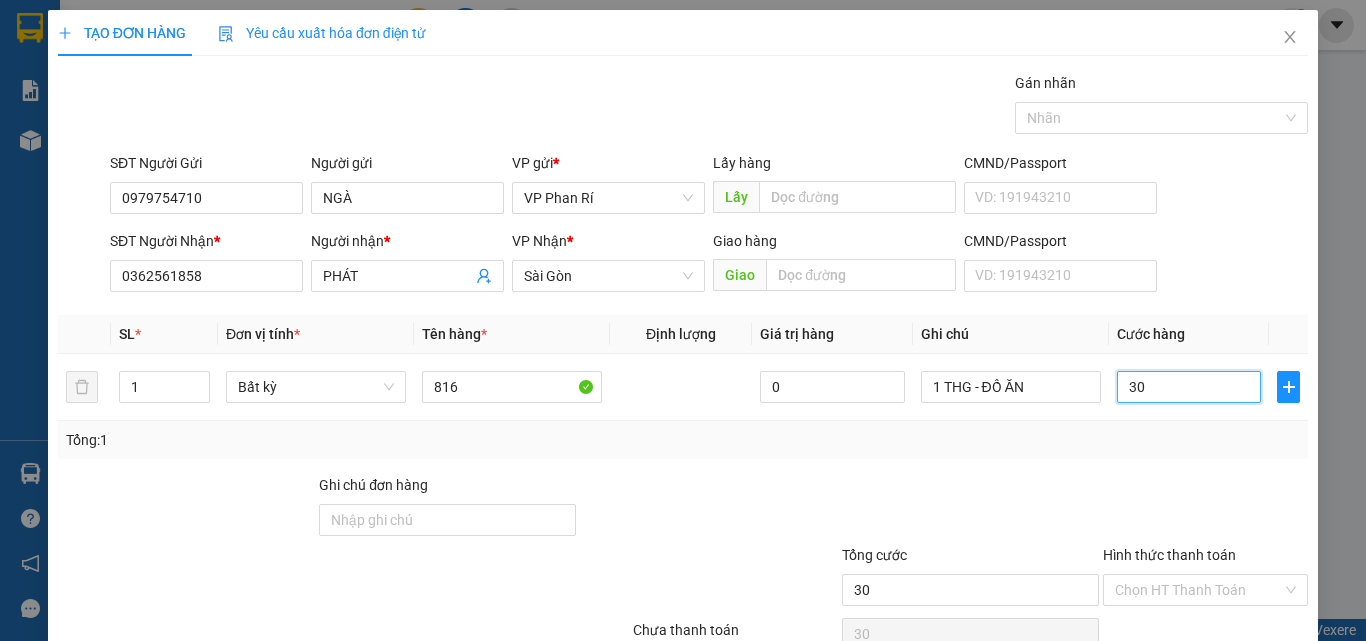 scroll, scrollTop: 99, scrollLeft: 0, axis: vertical 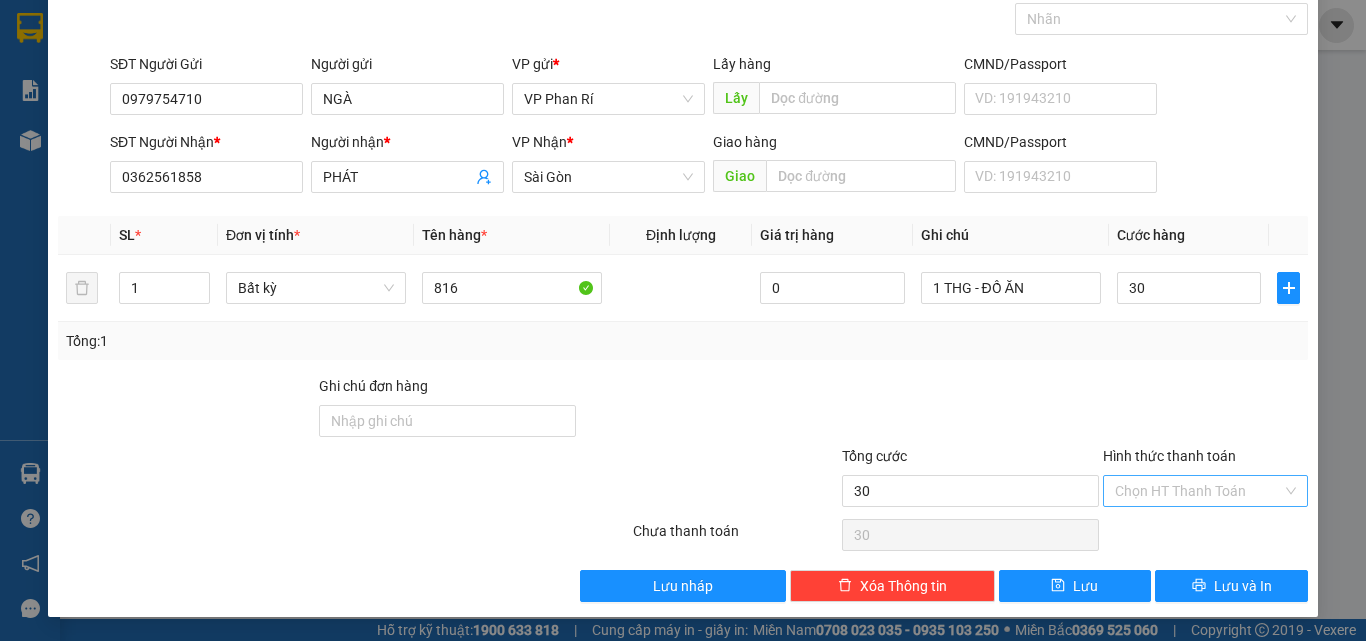 type on "30.000" 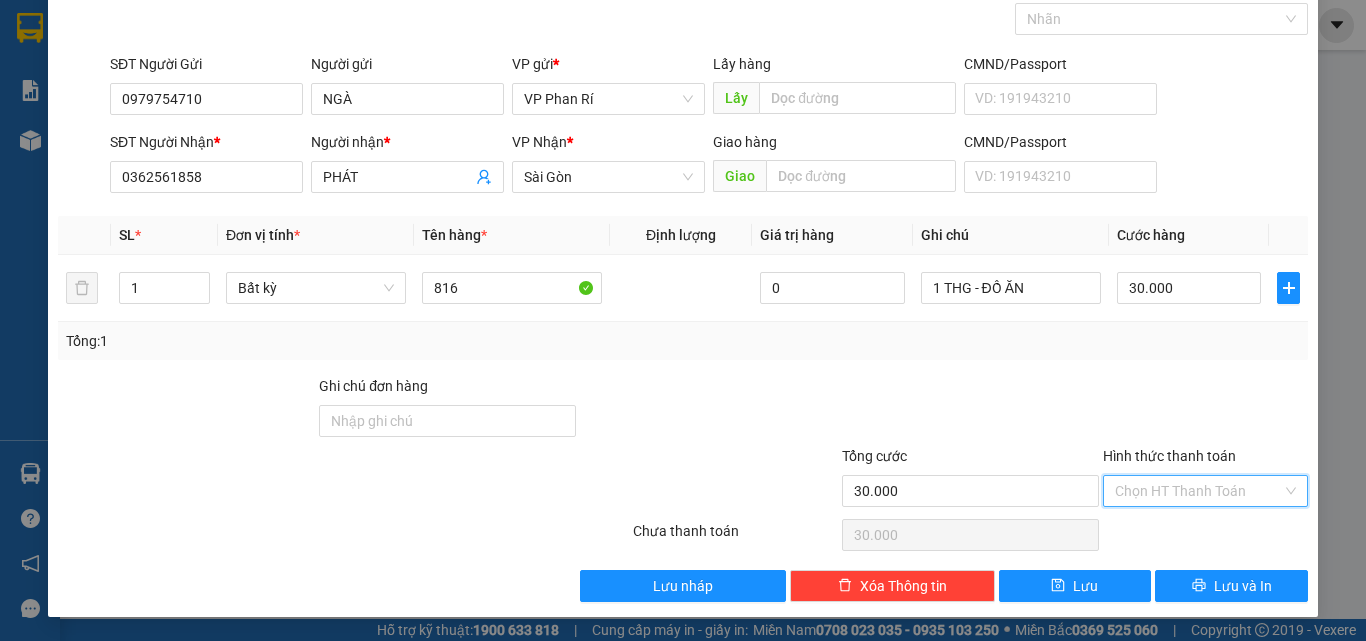 click on "Hình thức thanh toán" at bounding box center [1198, 491] 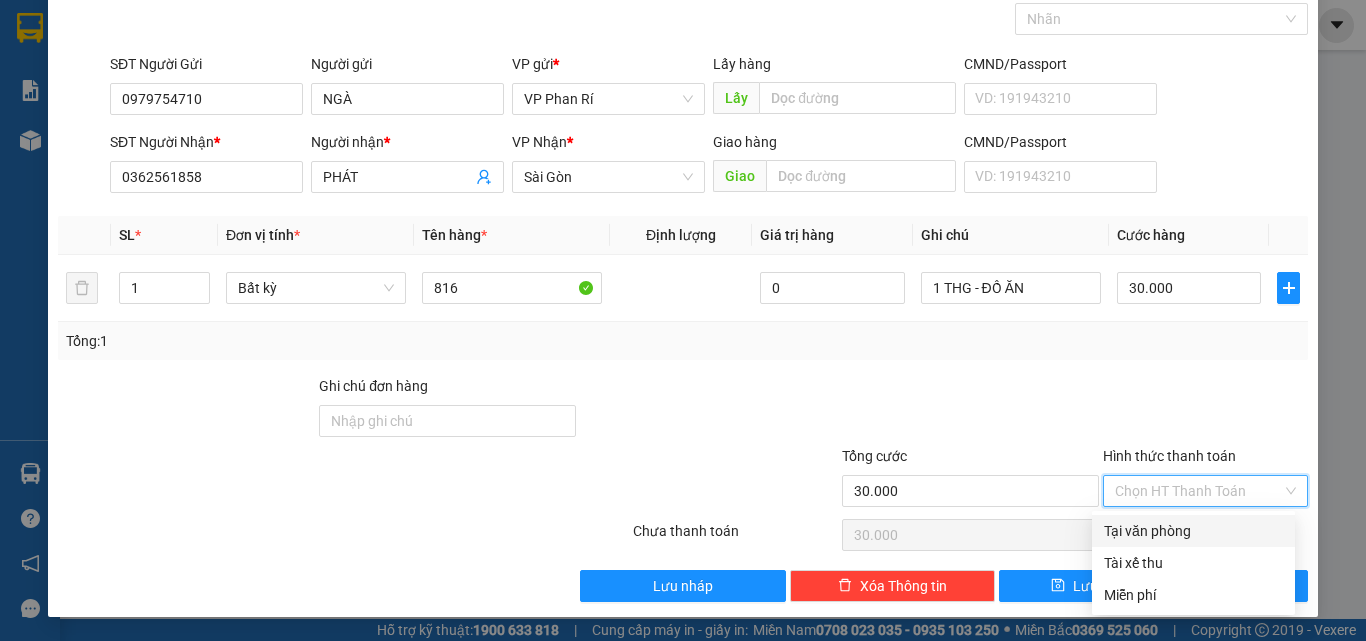 click on "Tại văn phòng" at bounding box center (1193, 531) 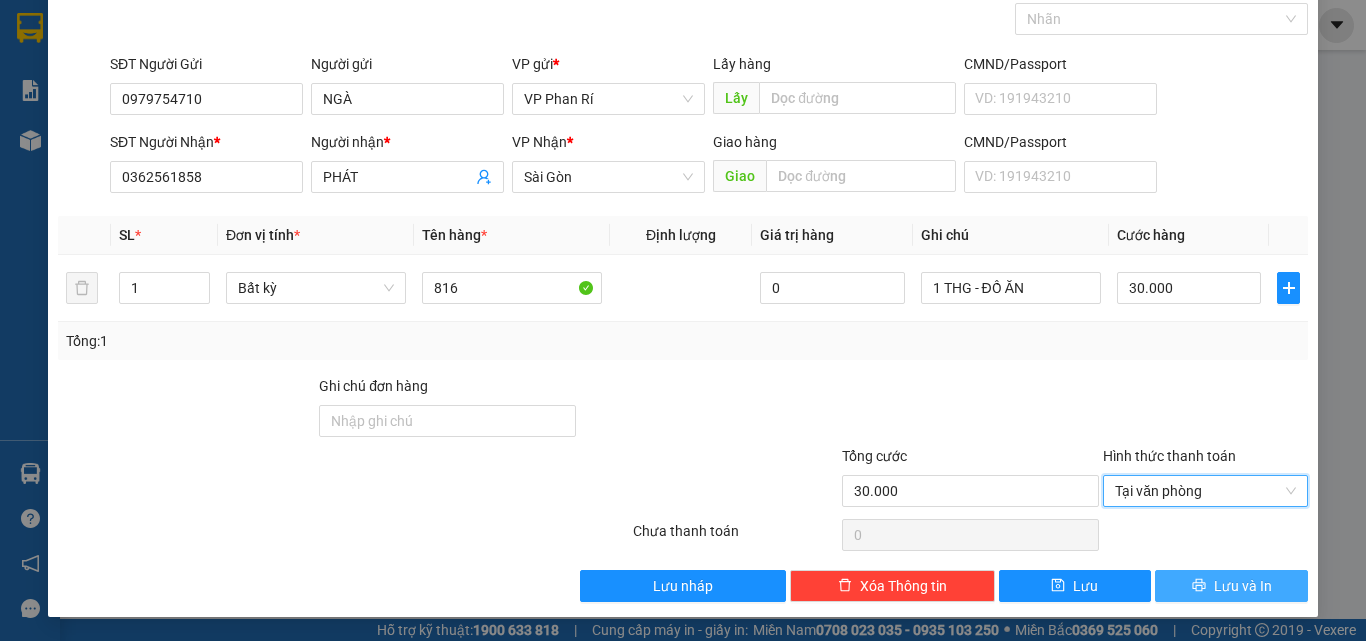 click on "Lưu và In" at bounding box center (1243, 586) 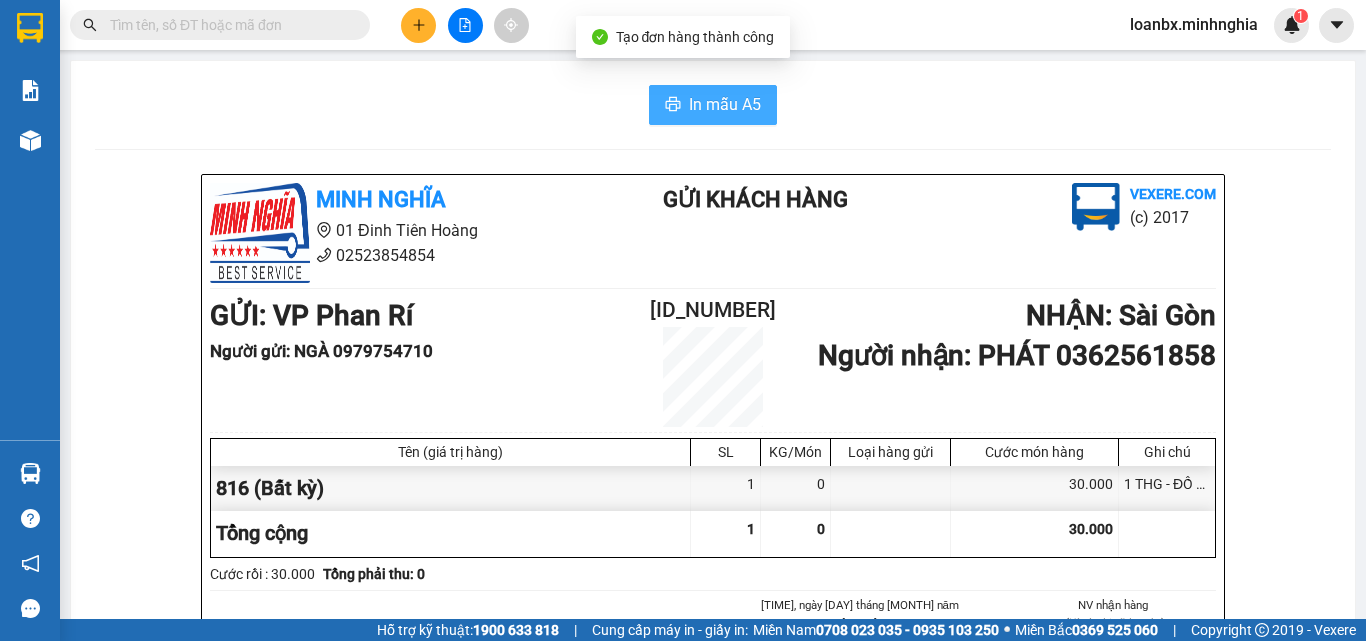 click on "In mẫu A5" at bounding box center [725, 104] 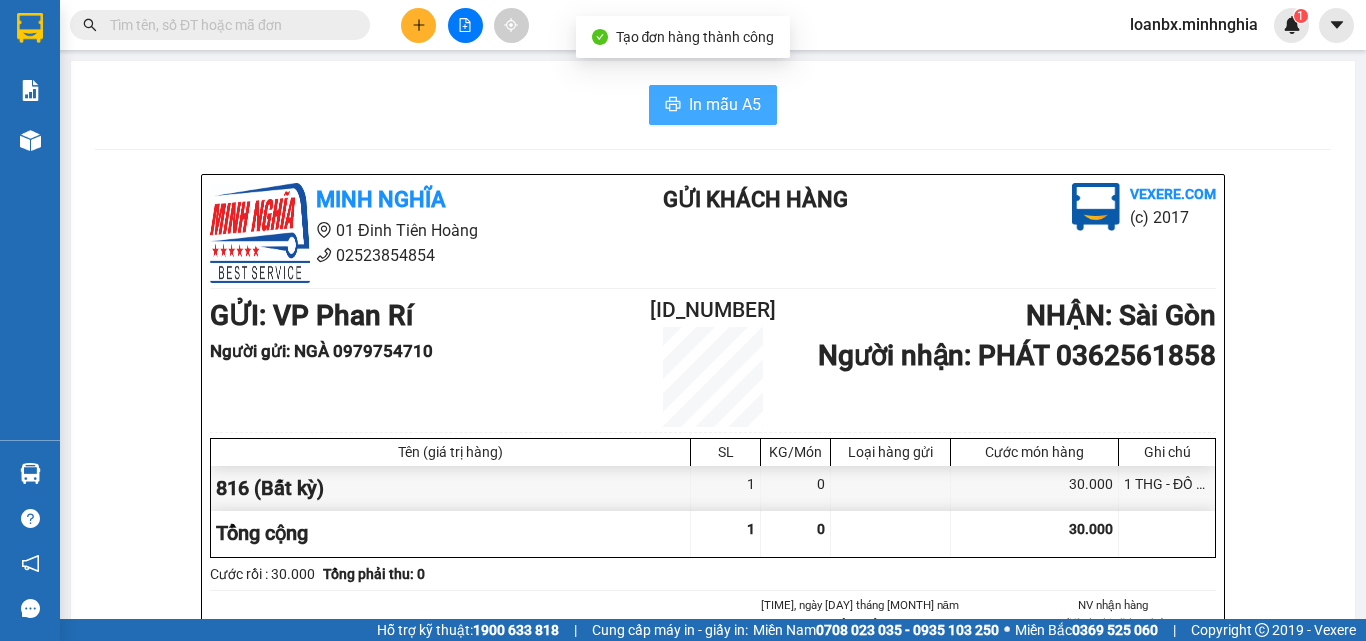 scroll, scrollTop: 0, scrollLeft: 0, axis: both 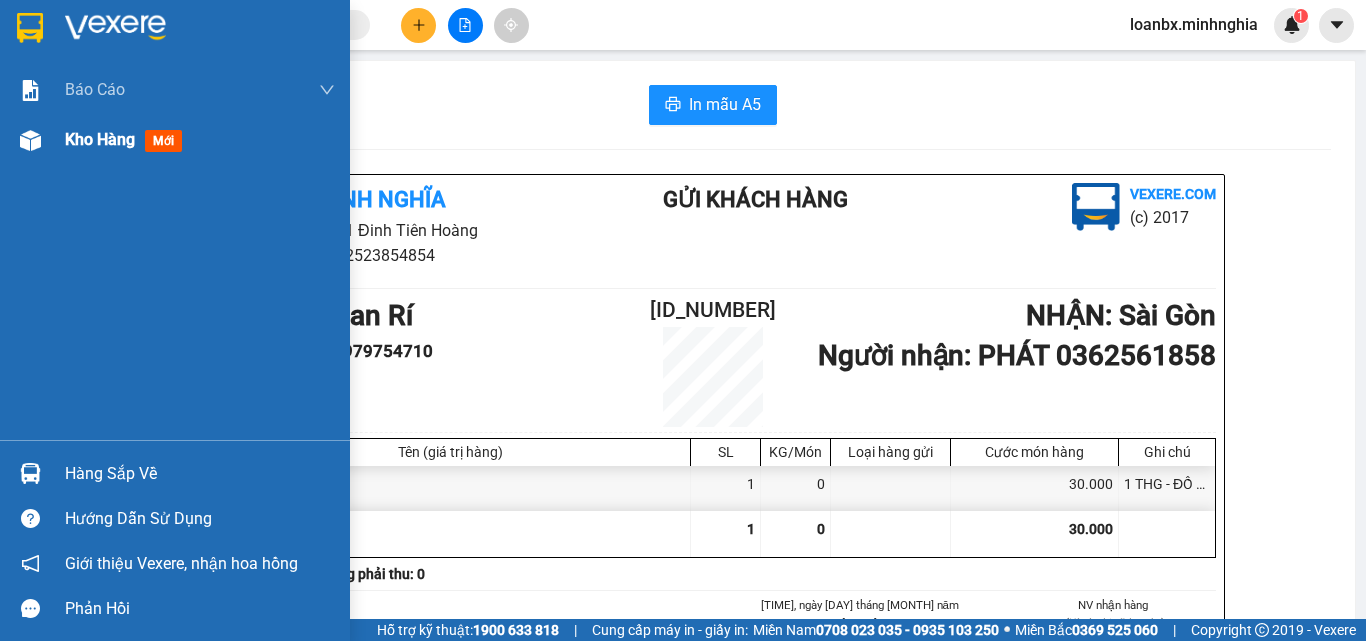 click on "Kho hàng mới" at bounding box center (175, 140) 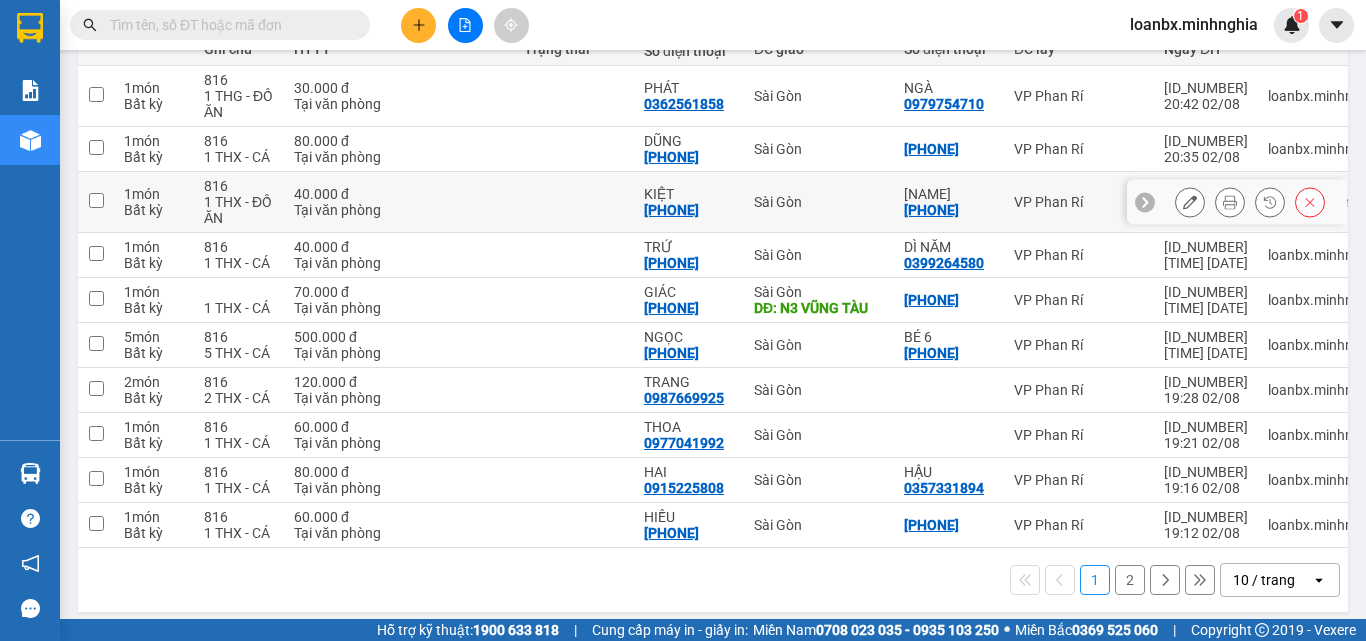 scroll, scrollTop: 272, scrollLeft: 0, axis: vertical 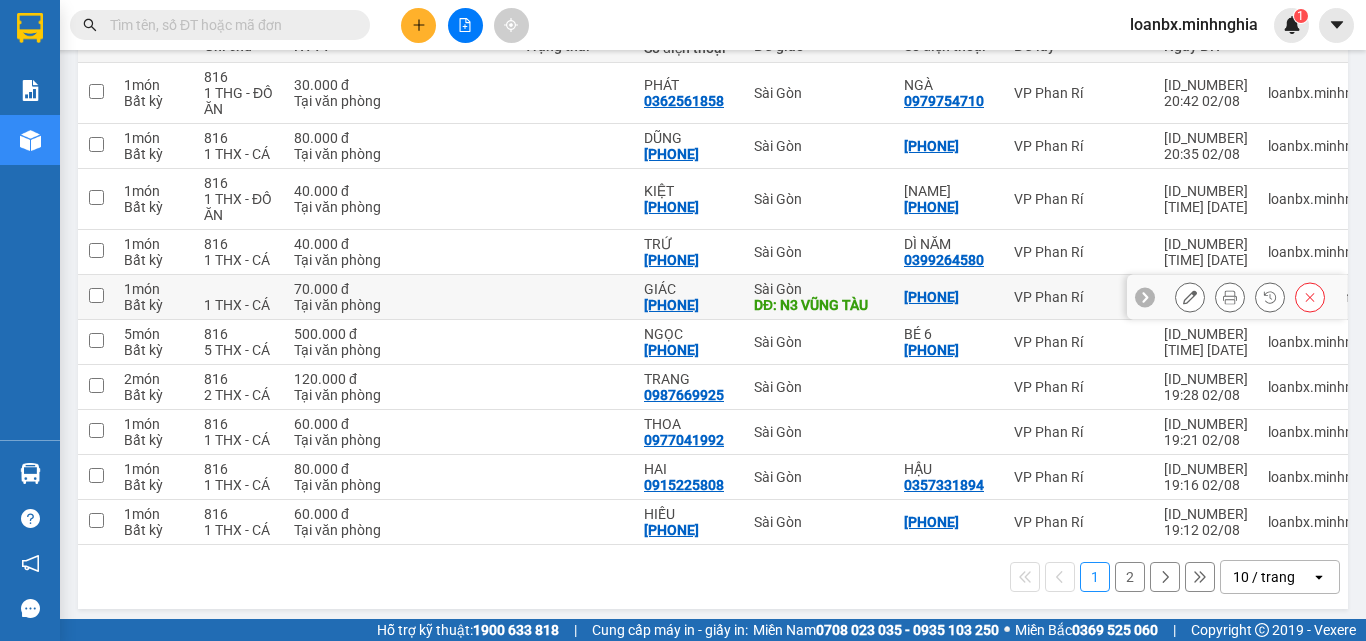 click at bounding box center [574, 252] 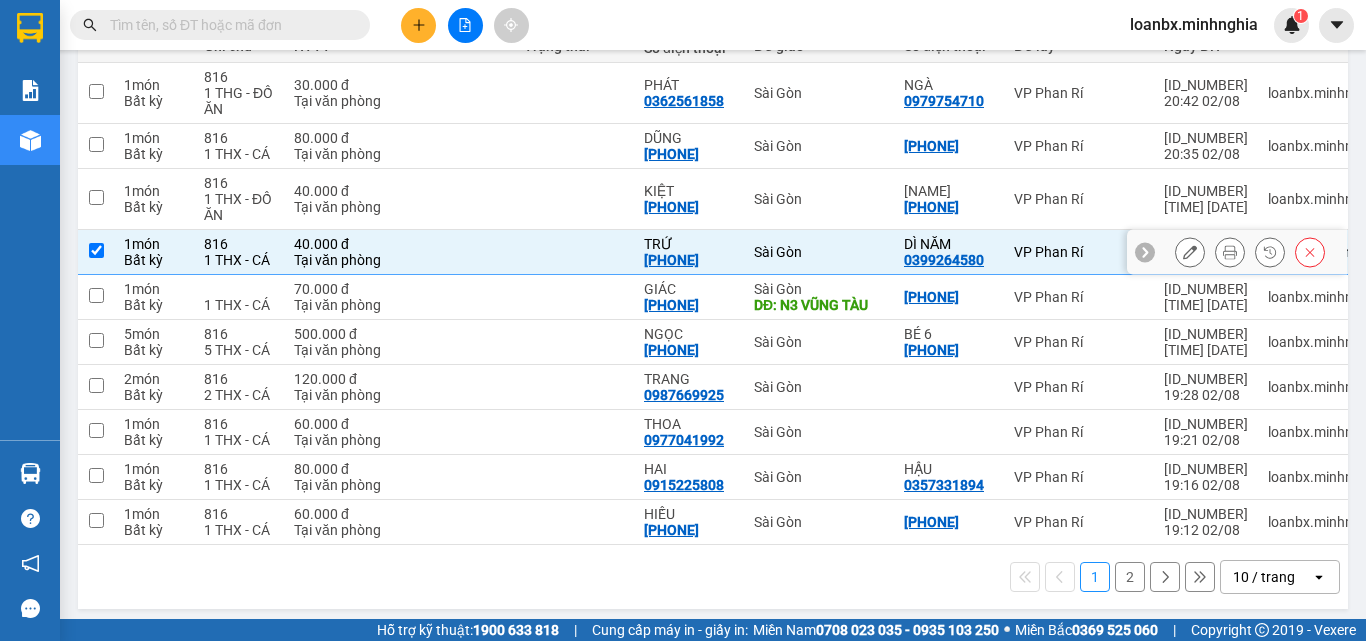 click at bounding box center (574, 252) 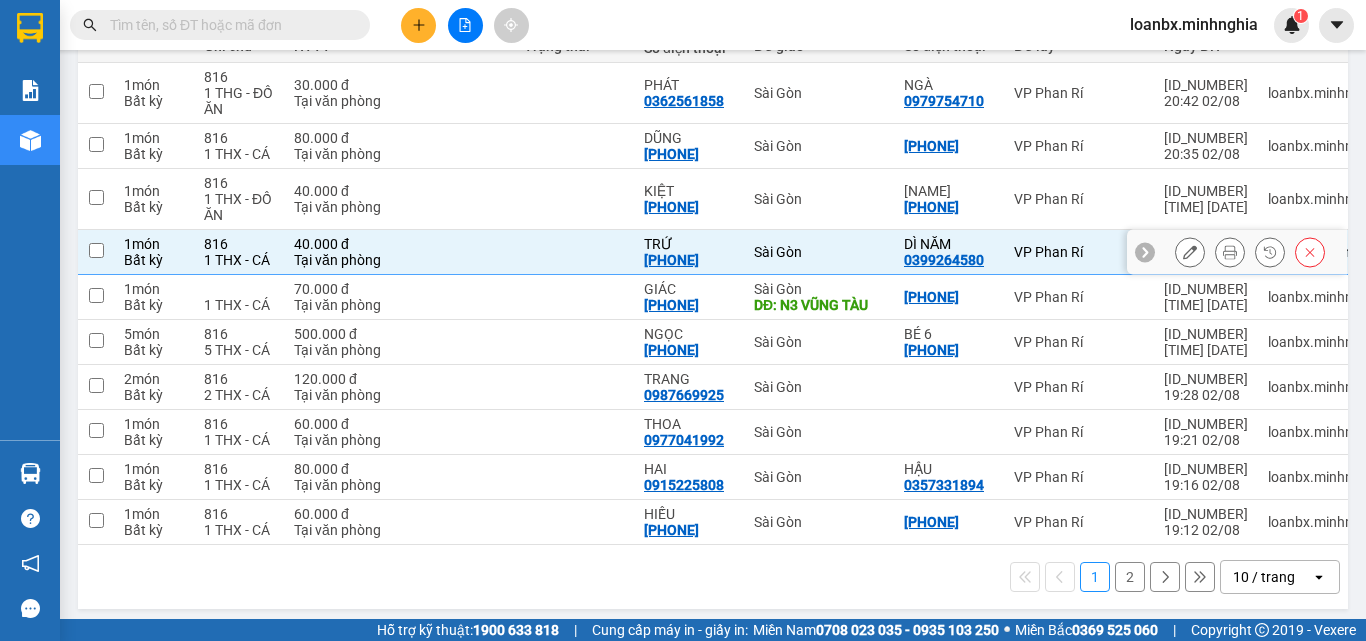 checkbox on "false" 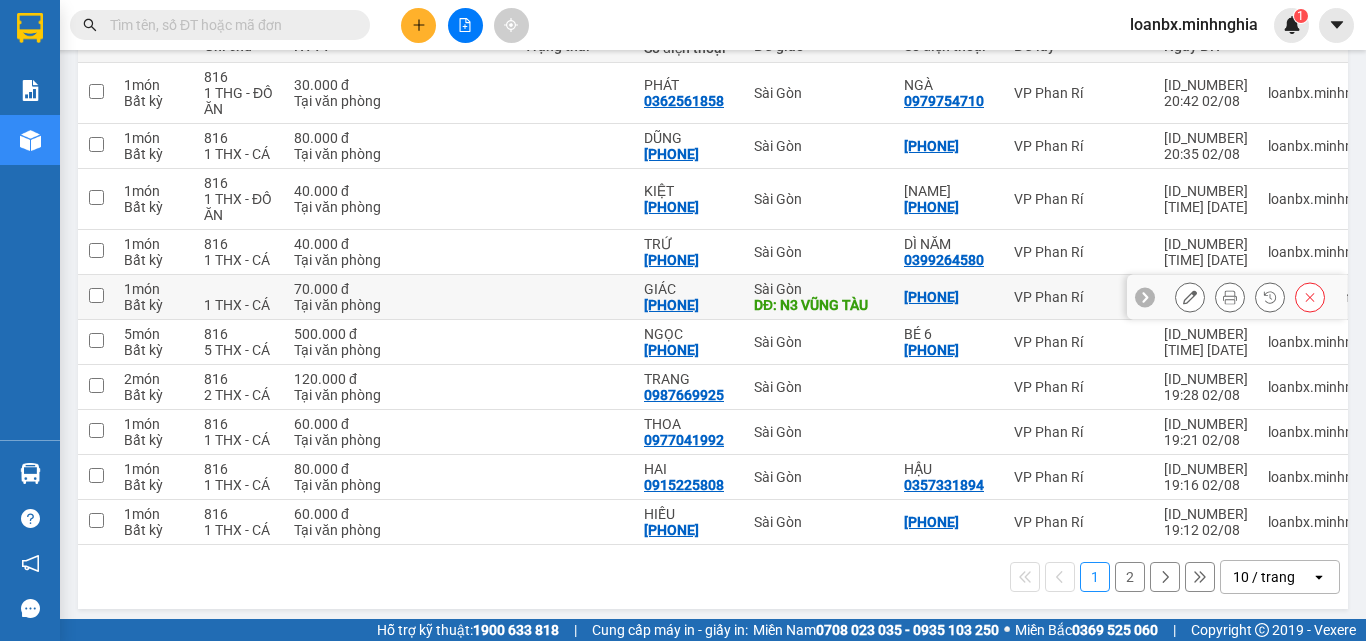 click at bounding box center [454, 297] 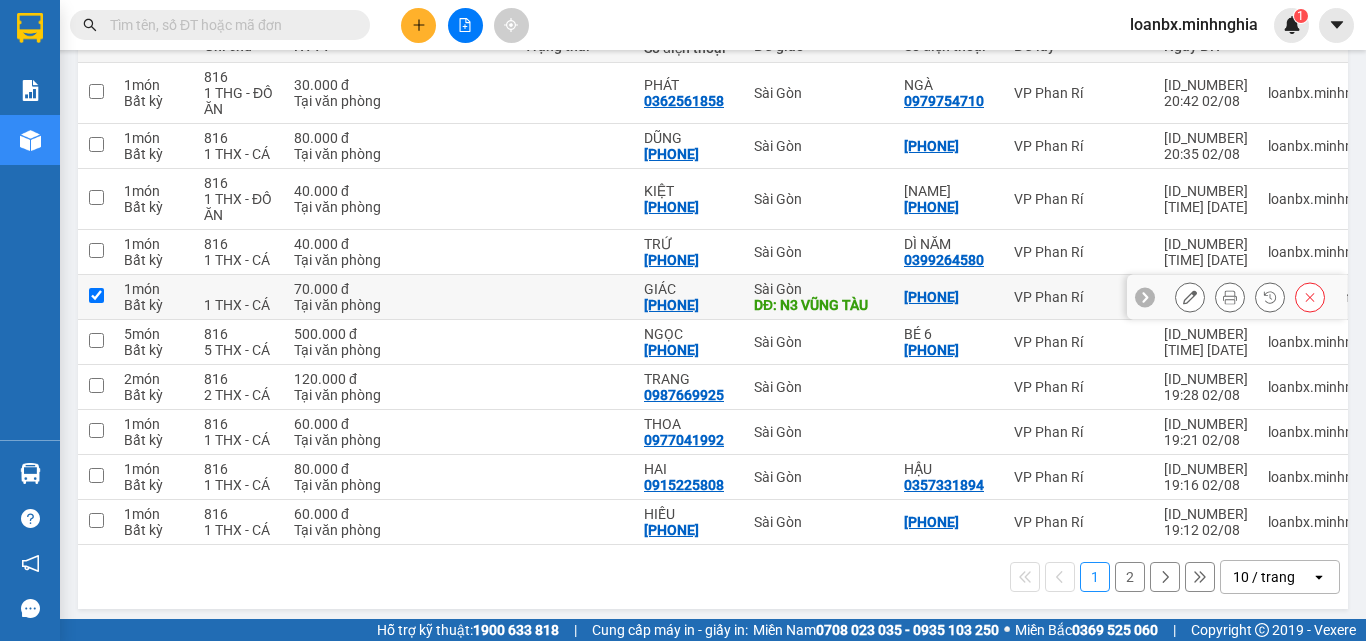 checkbox on "true" 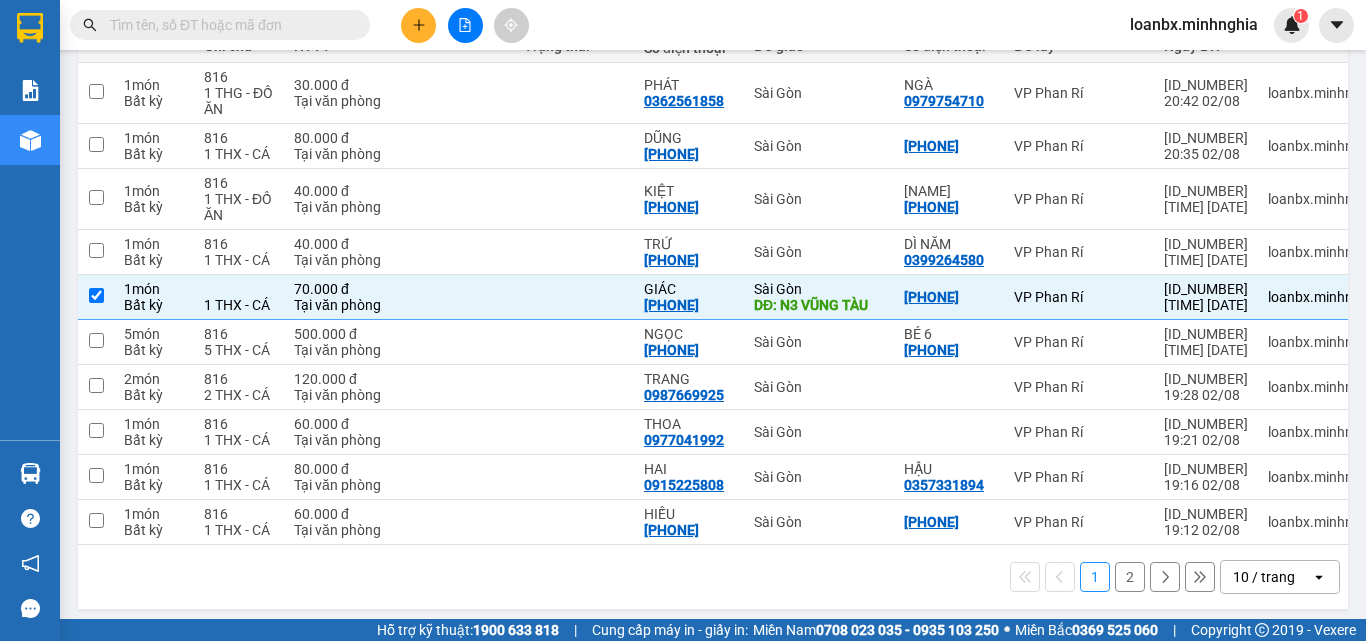 scroll, scrollTop: 0, scrollLeft: 0, axis: both 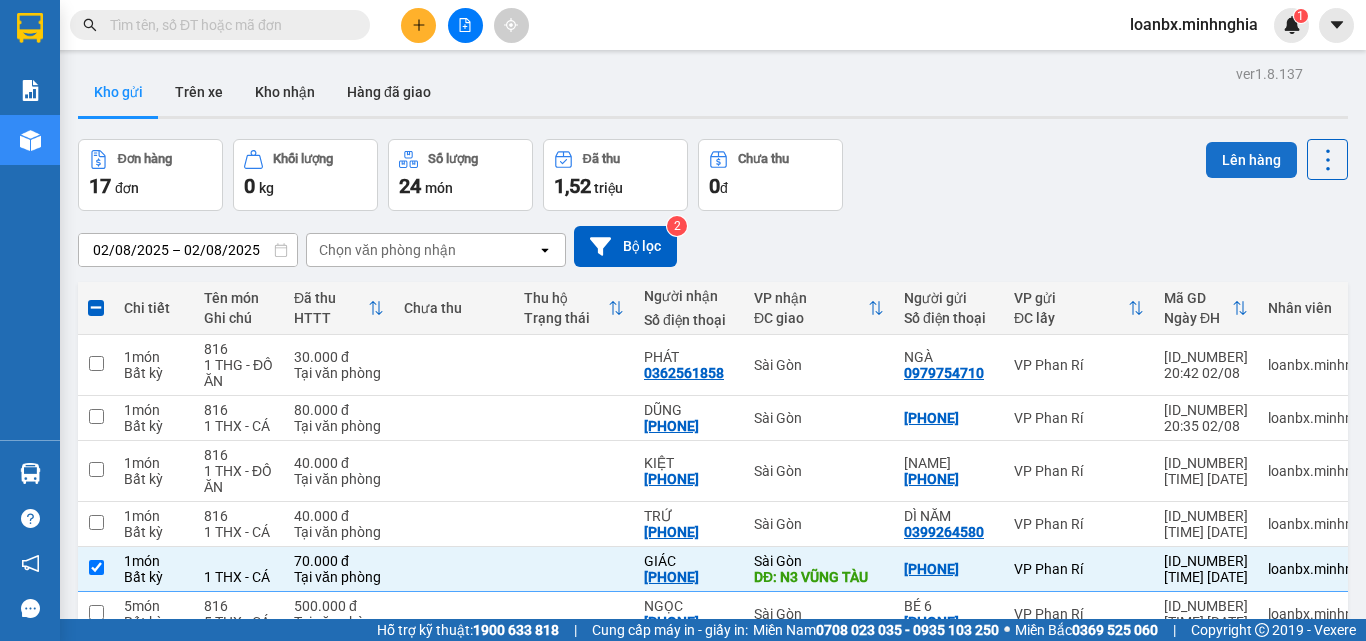 click on "Lên hàng" at bounding box center [1251, 160] 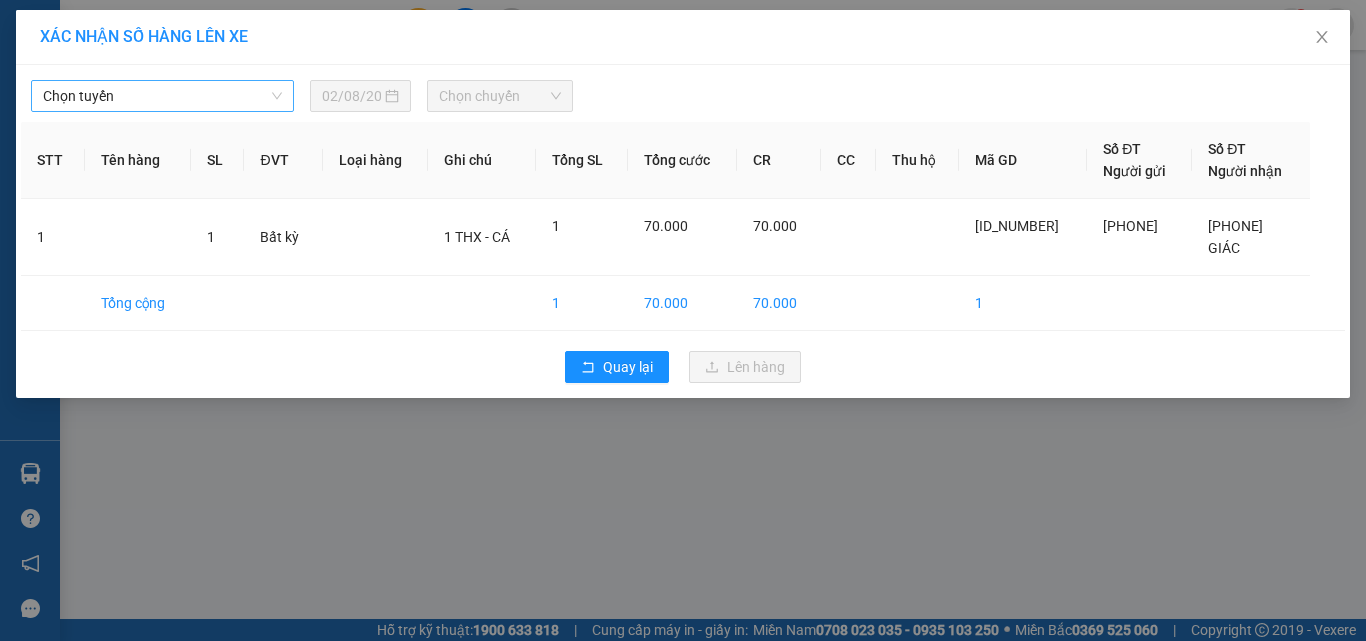 drag, startPoint x: 149, startPoint y: 78, endPoint x: 156, endPoint y: 95, distance: 18.384777 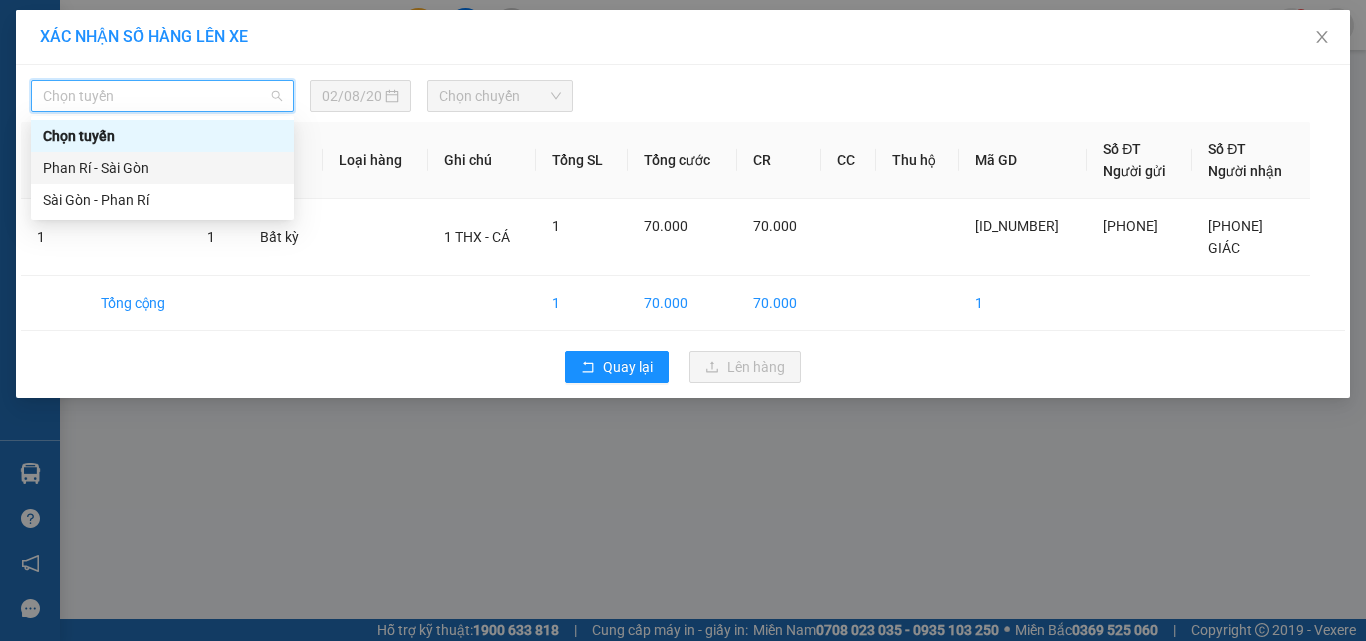 click on "Phan Rí - Sài Gòn" at bounding box center (162, 168) 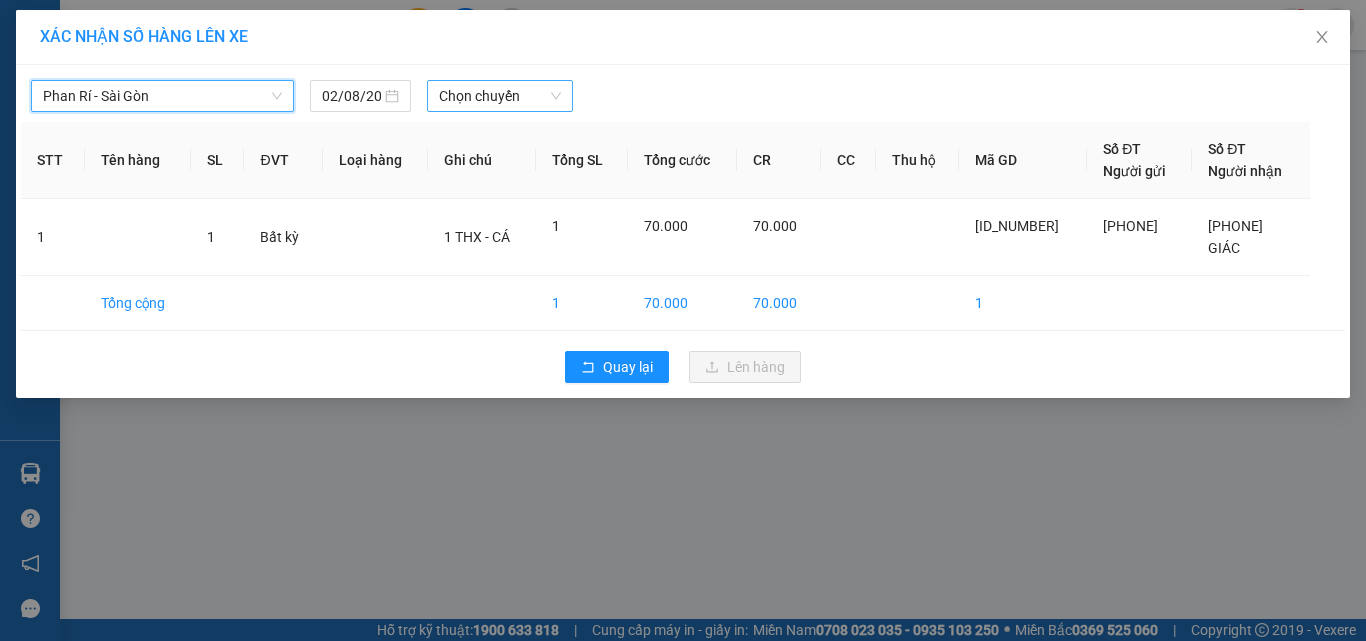 click on "Phan Rí - Sài Gòn Phan Rí - Sài Gòn [DATE] Chọn chuyến STT Tên hàng SL ĐVT Loại hàng Ghi chú Tổng SL Tổng cước CR CC Thu hộ Mã GD Số ĐT Người gửi Số ĐT Người nhận 1   1 Bất kỳ 1 THX - CÁ 1 70.000 70.000 [ID_NUMBER] [PHONE] [PHONE] GIÁC Tổng cộng 1 70.000 70.000 1 Quay lại Lên hàng" at bounding box center [683, 231] 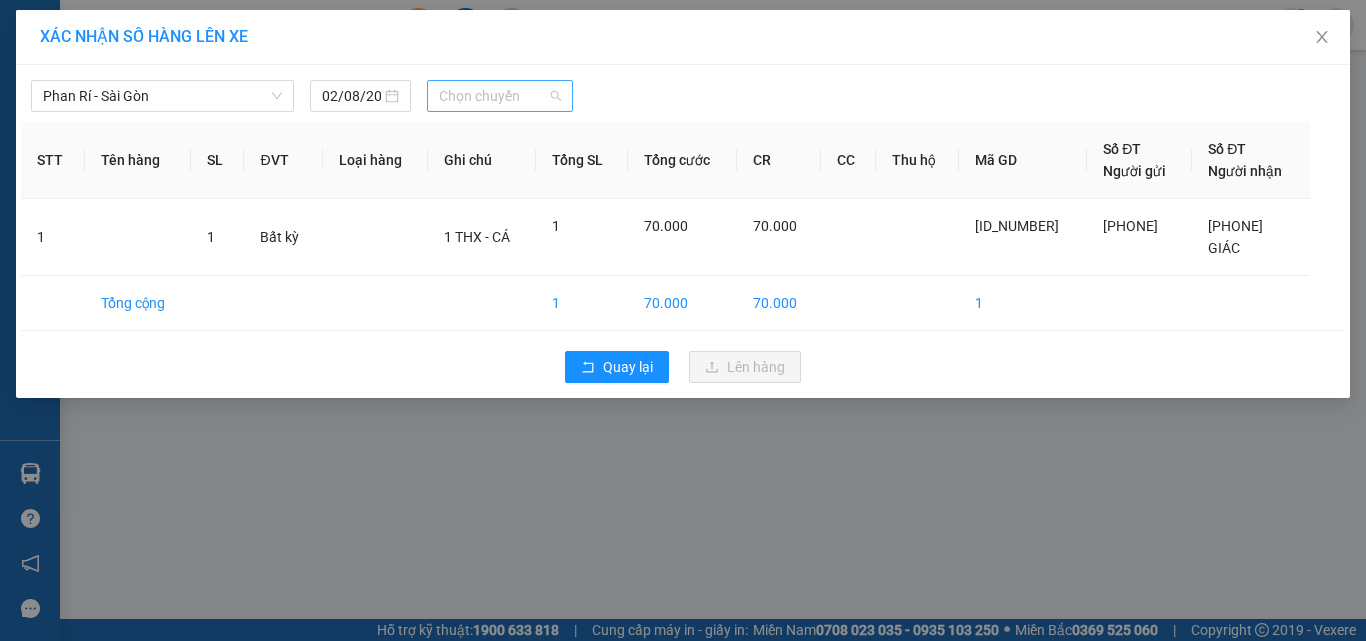 click on "Chọn chuyến" at bounding box center (500, 96) 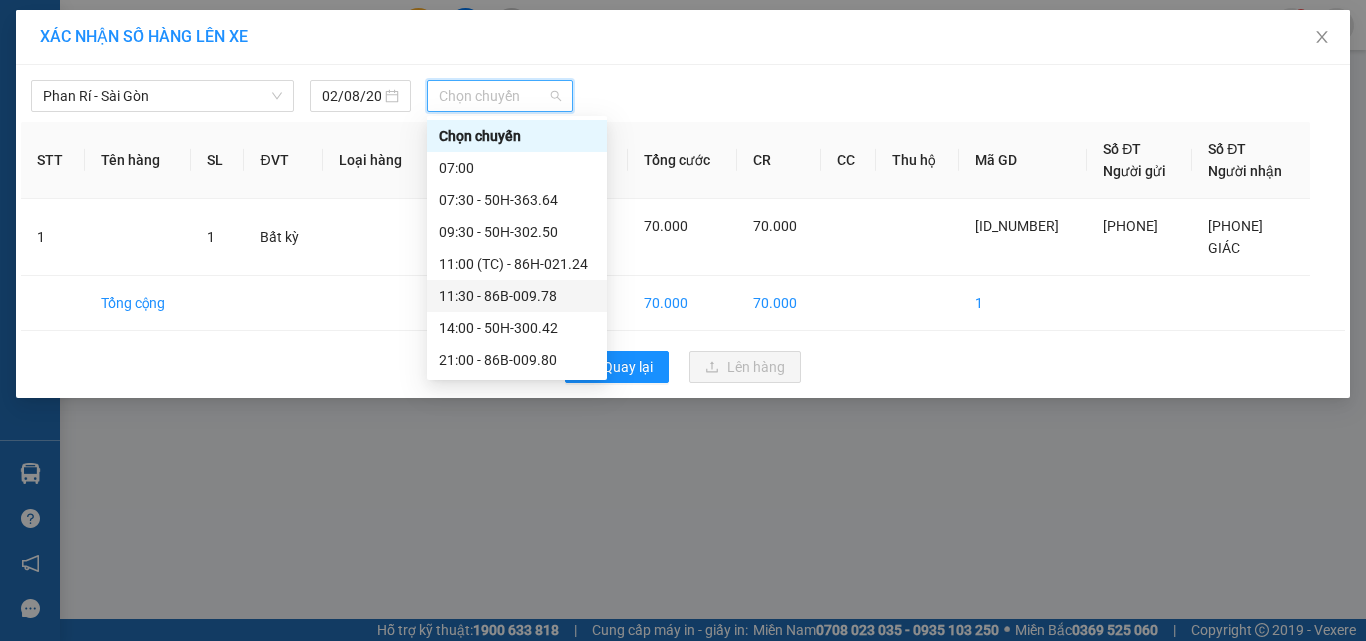 scroll, scrollTop: 100, scrollLeft: 0, axis: vertical 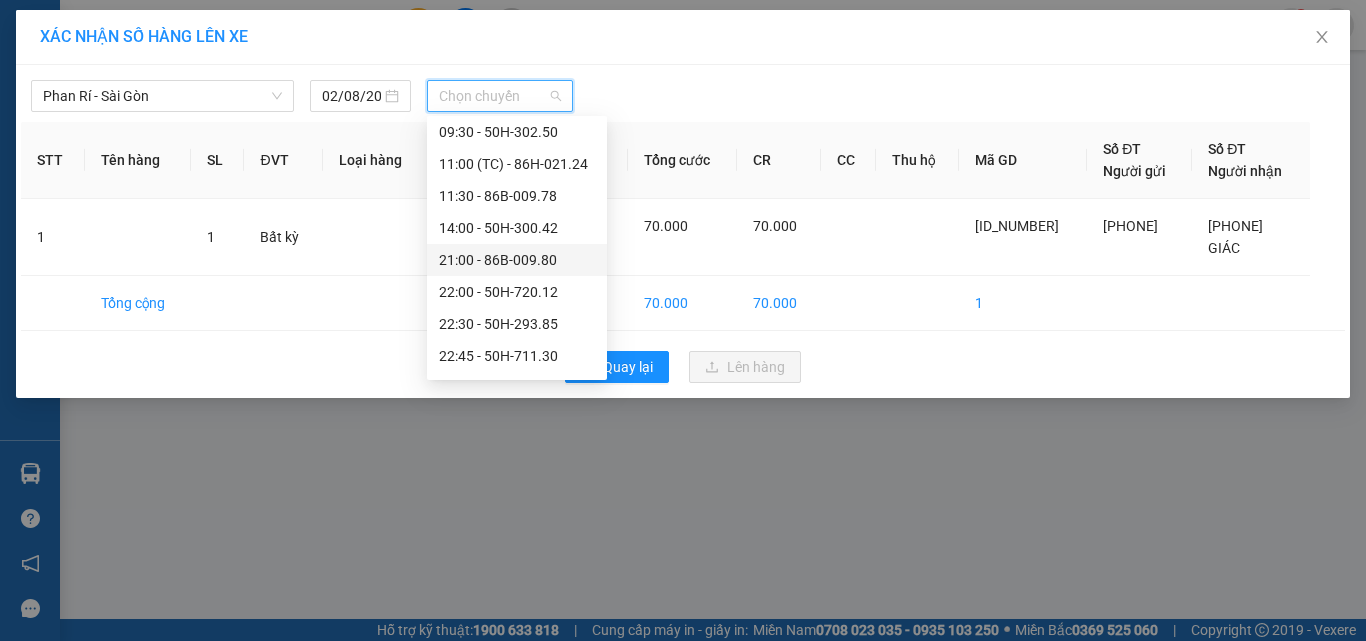 click on "21:00     - 86B-009.80" at bounding box center [517, 260] 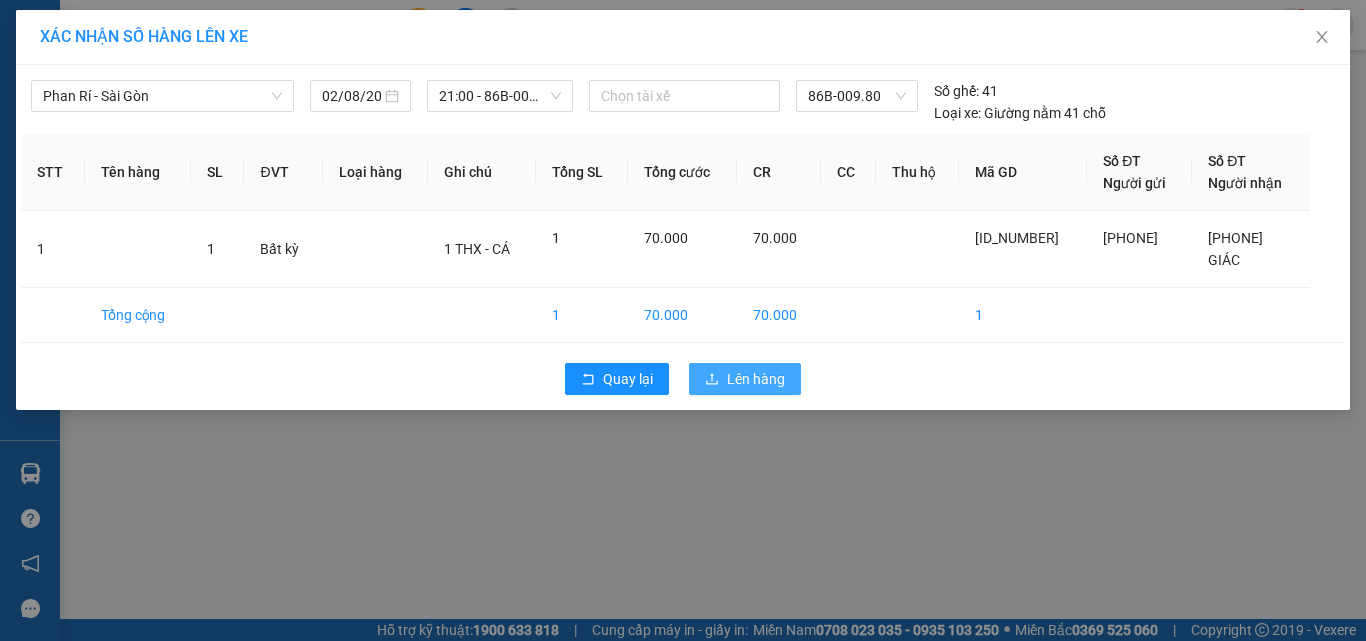 click on "Lên hàng" at bounding box center [756, 379] 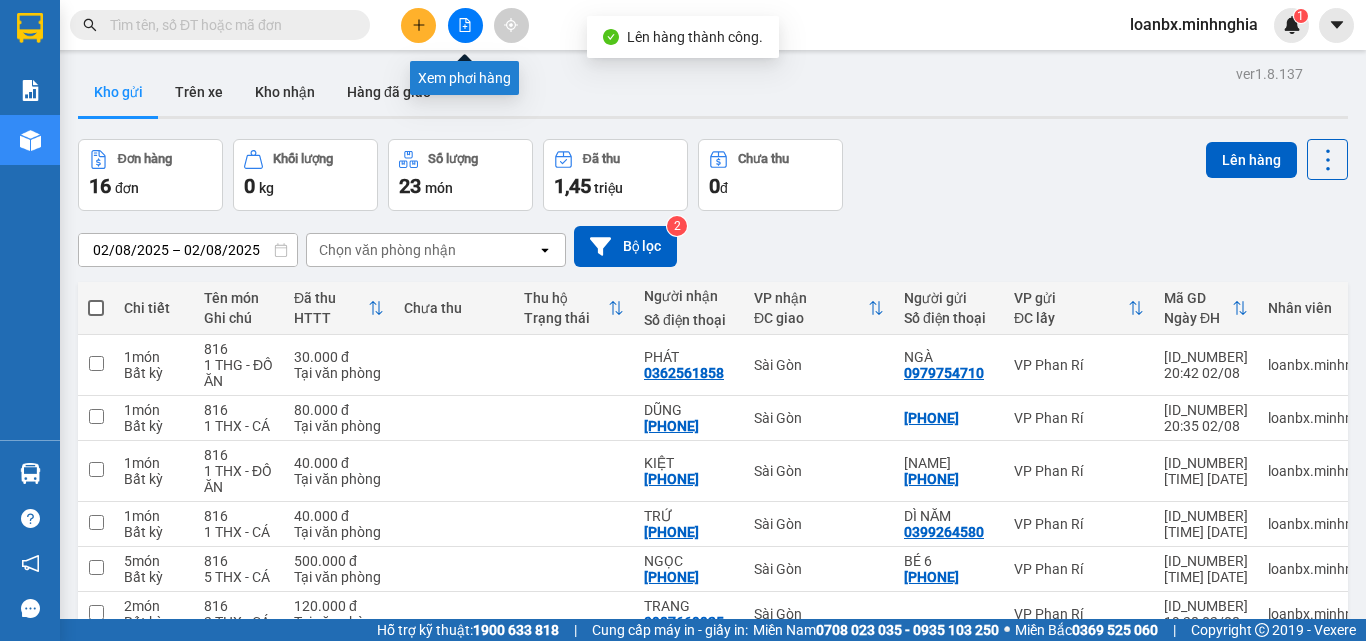 click 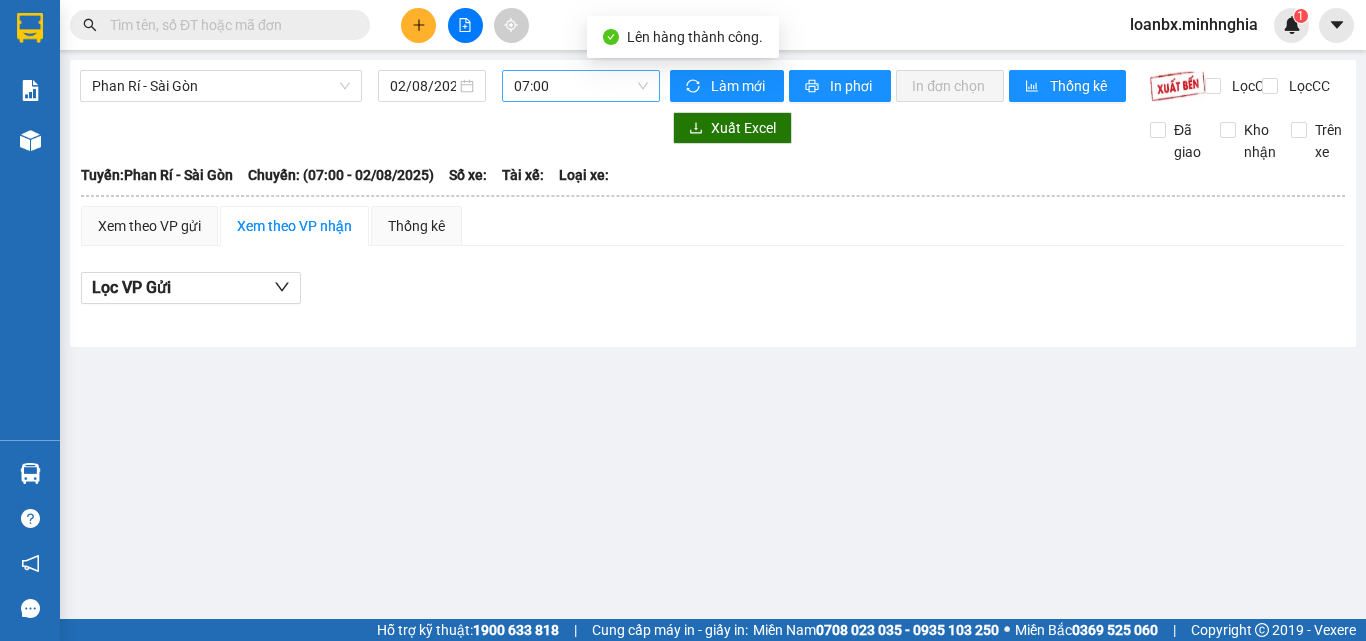 click on "07:00" at bounding box center (581, 86) 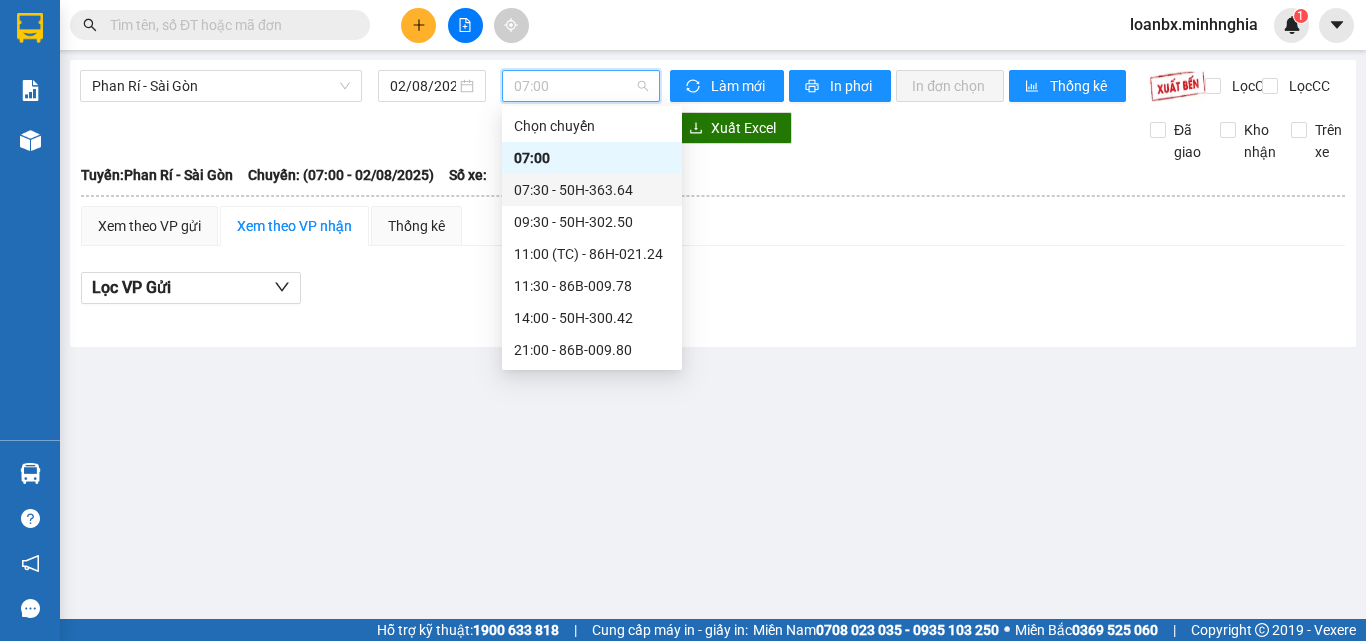 scroll, scrollTop: 192, scrollLeft: 0, axis: vertical 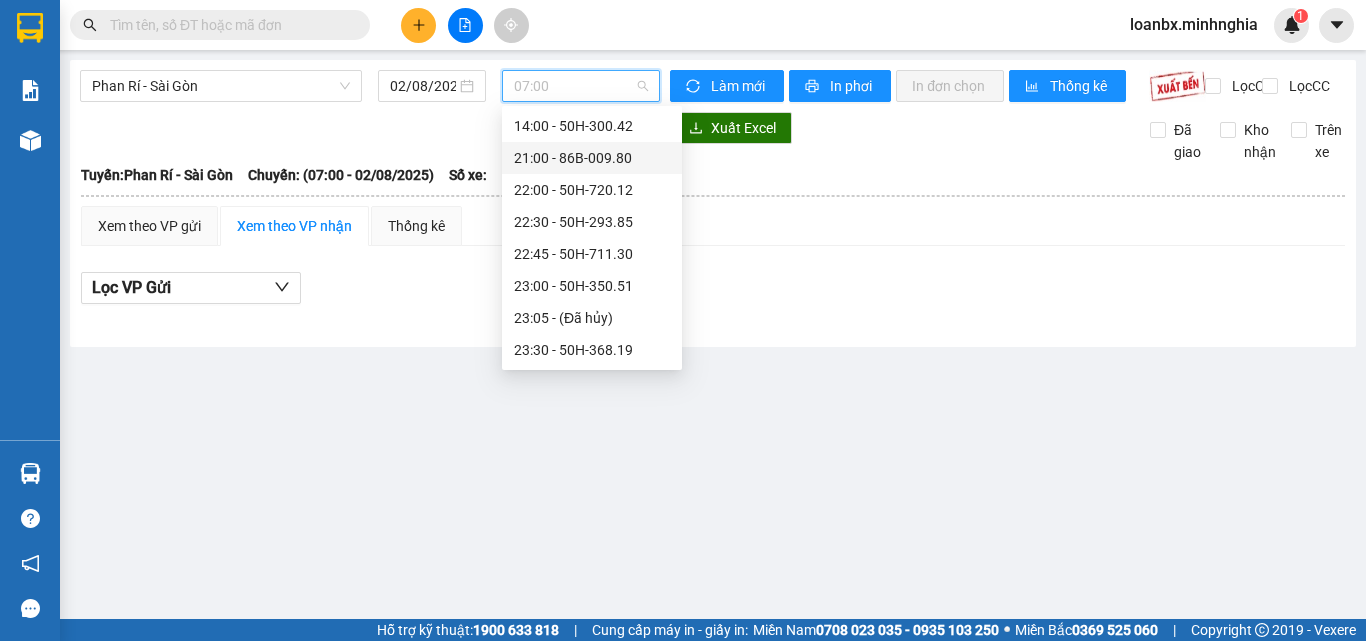 click on "21:00     - 86B-009.80" at bounding box center [592, 158] 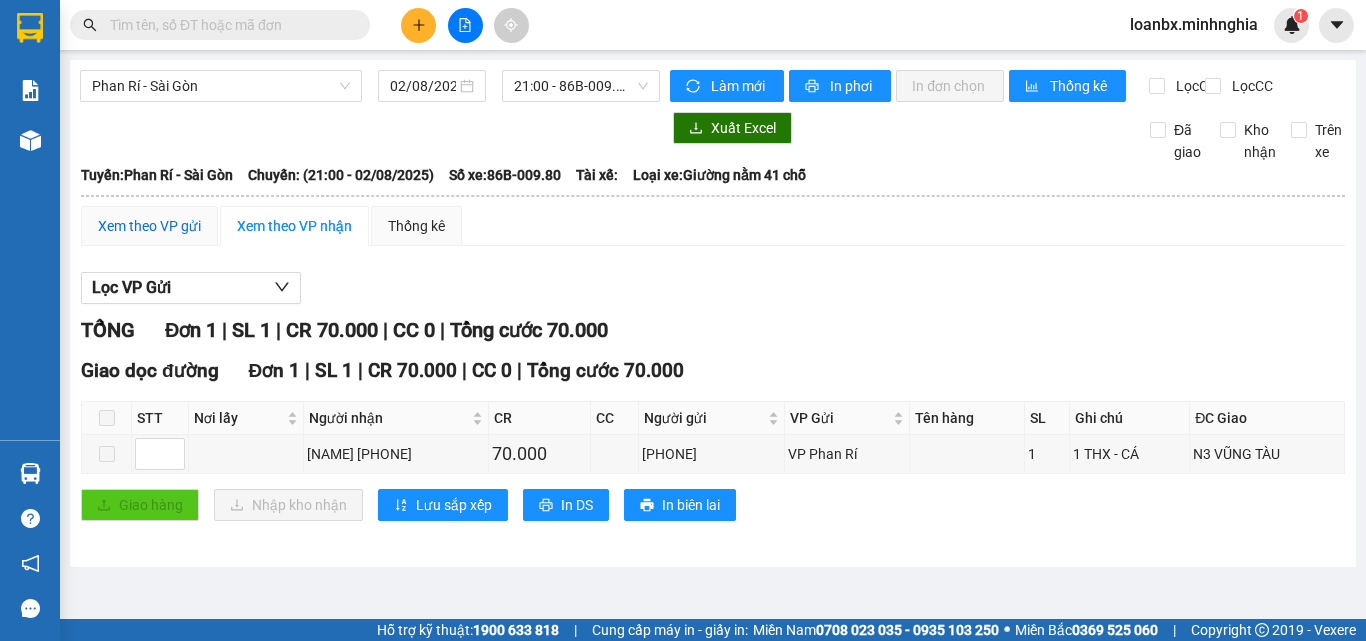 click on "Xem theo VP gửi" at bounding box center (149, 226) 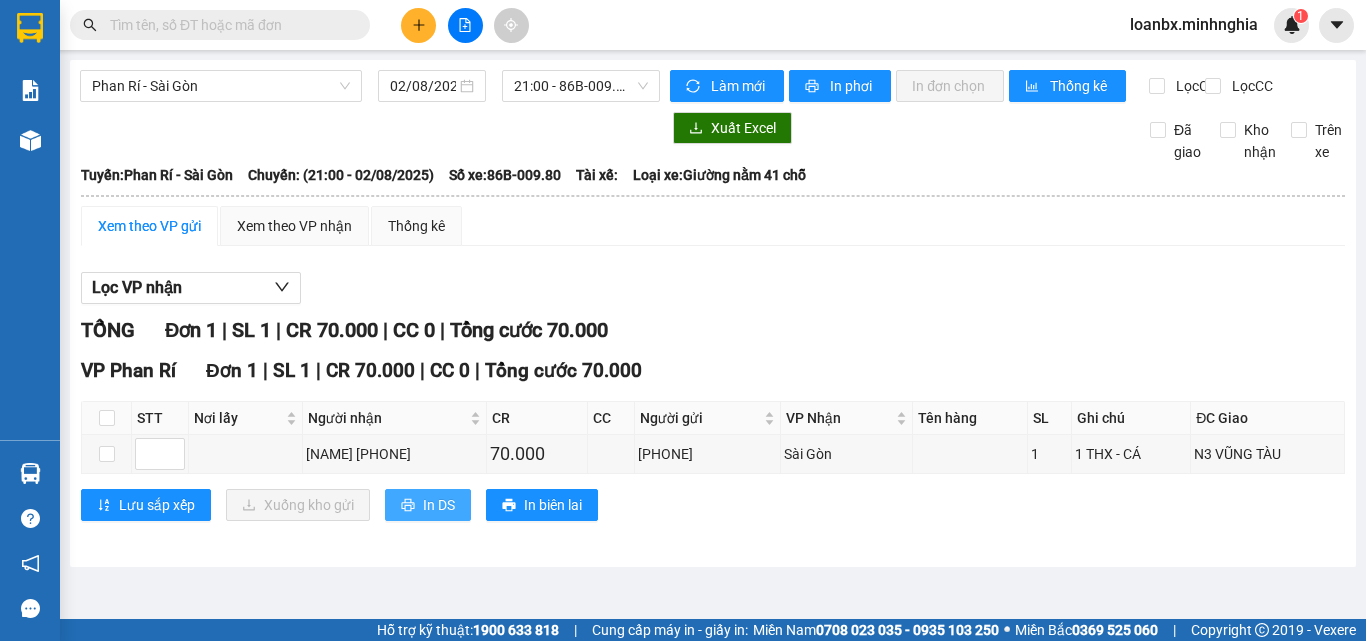 click on "In DS" at bounding box center [439, 505] 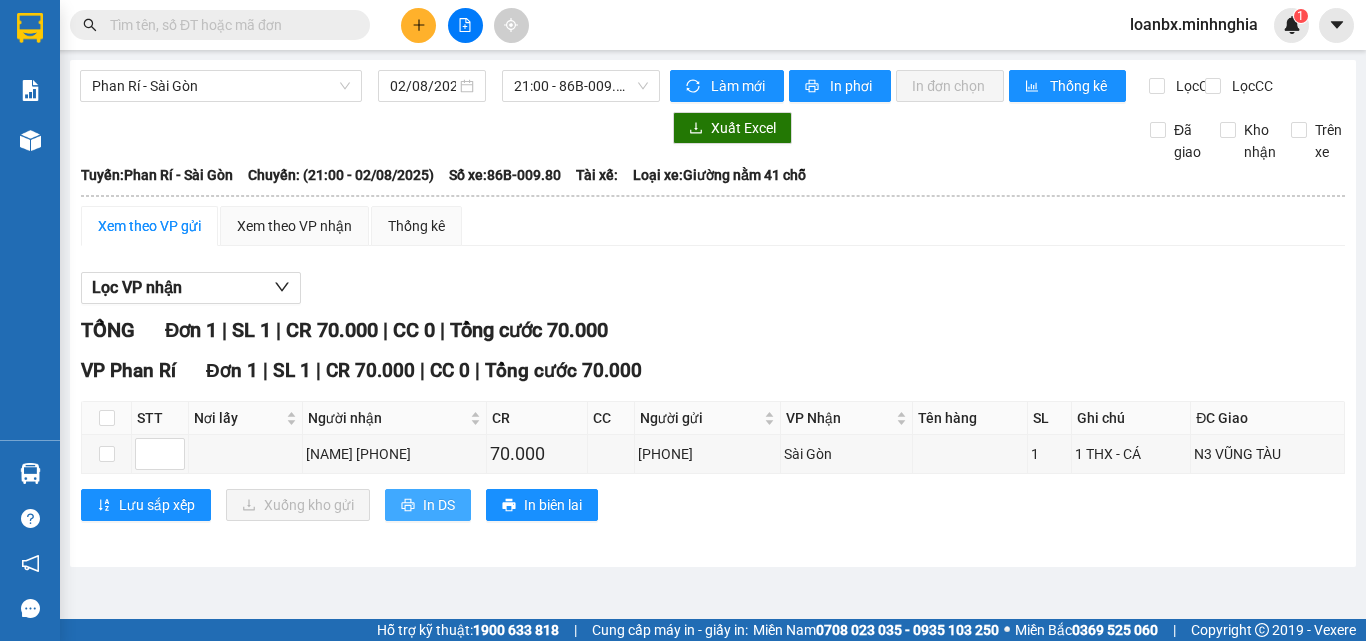 scroll, scrollTop: 0, scrollLeft: 0, axis: both 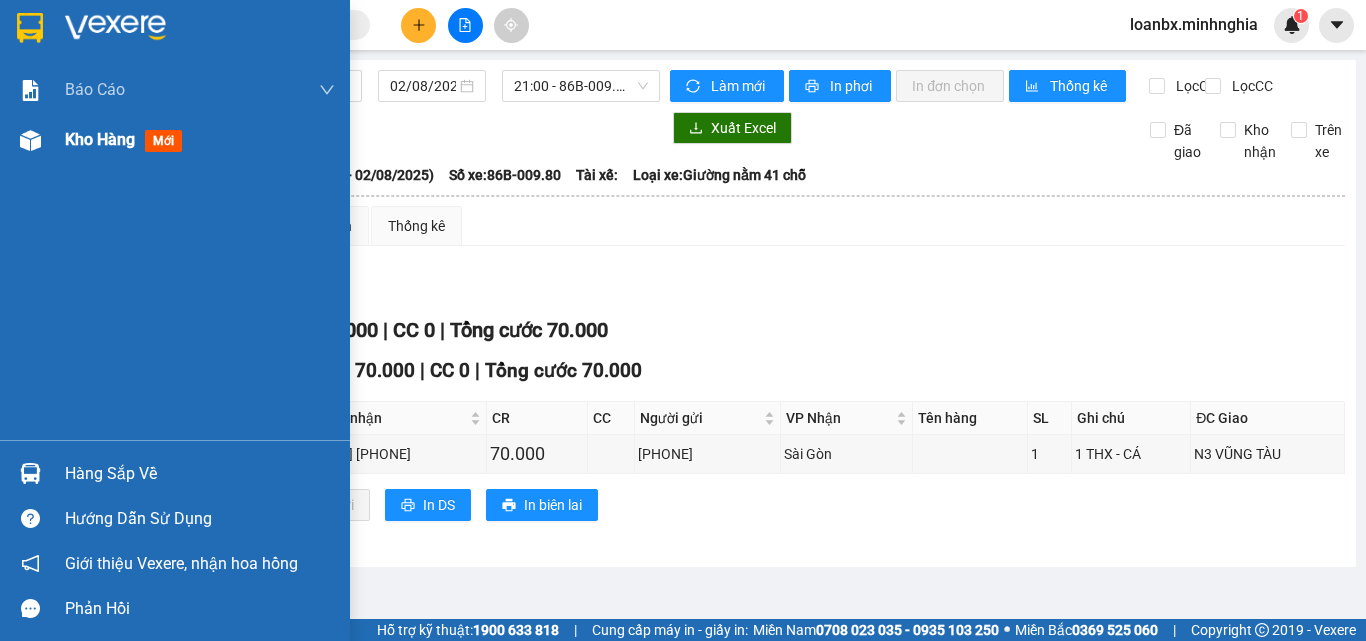 click on "Kho hàng mới" at bounding box center (175, 140) 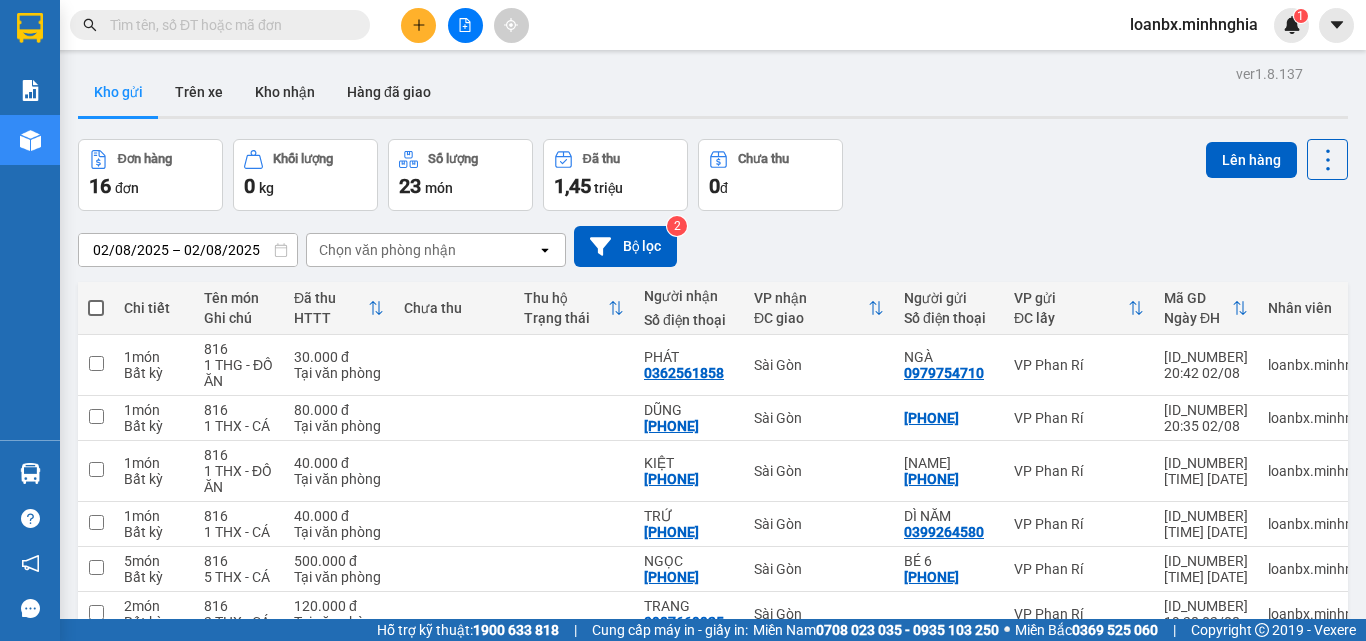 click at bounding box center [418, 25] 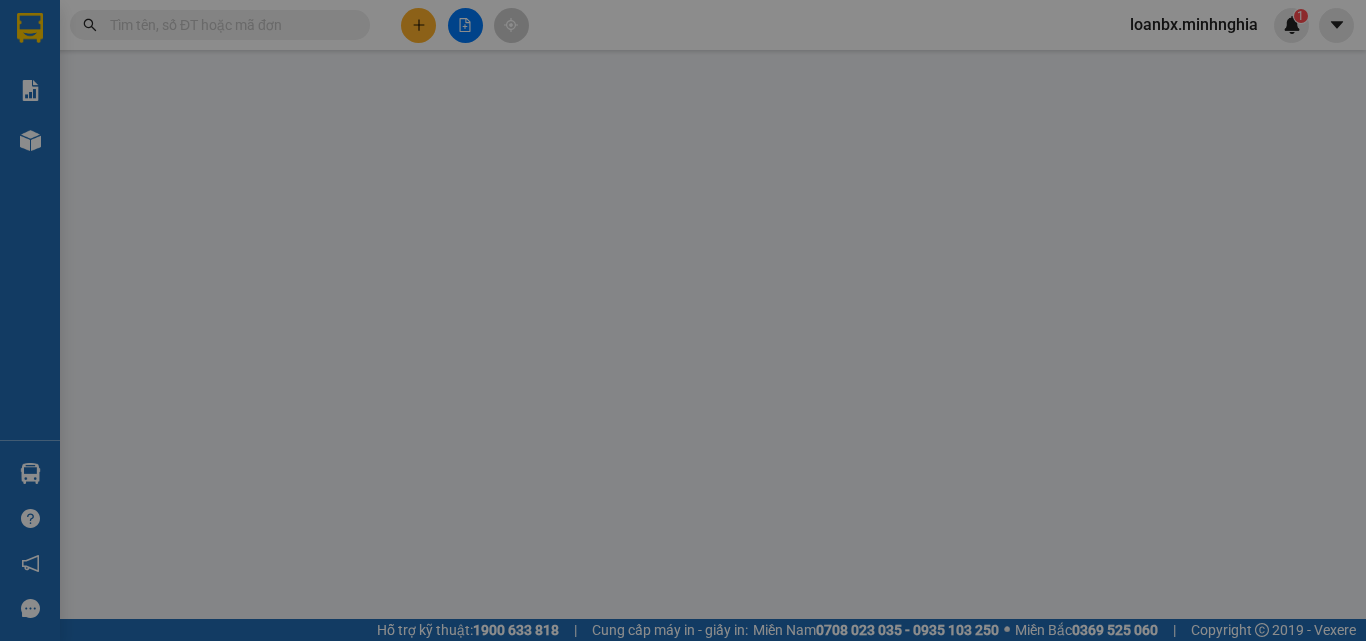 click on "Yêu cầu xuất hóa đơn điện tử" at bounding box center [322, 33] 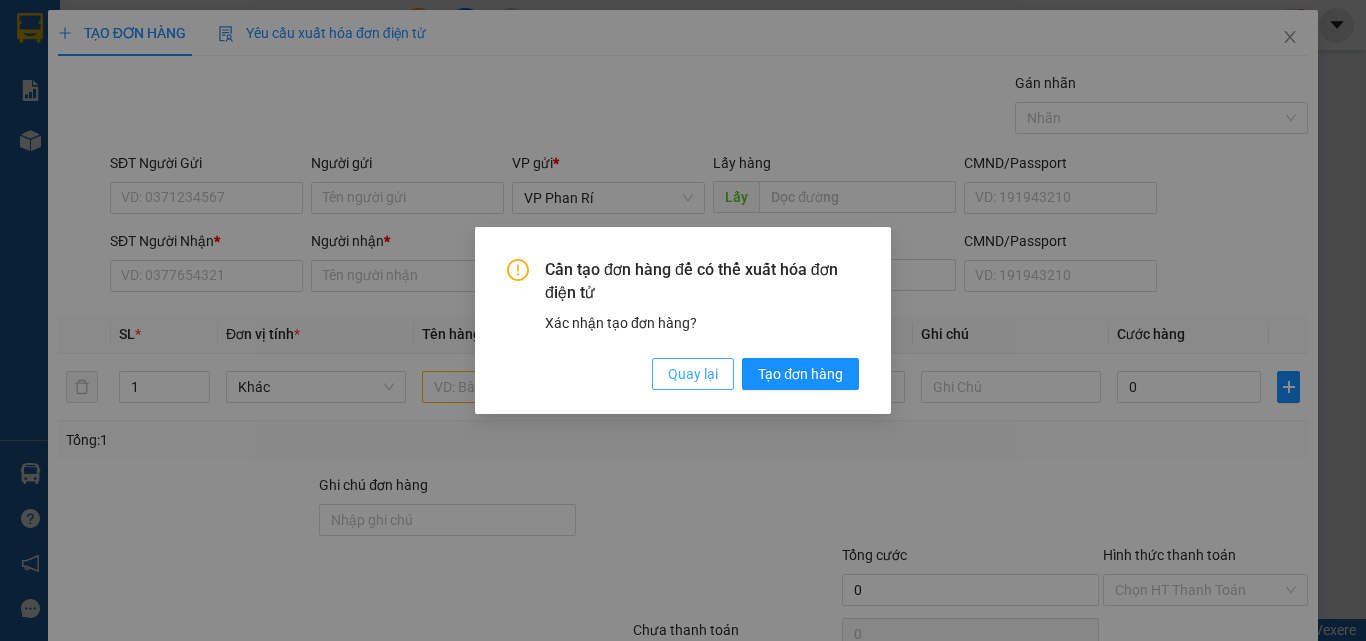 click on "Quay lại" at bounding box center (693, 374) 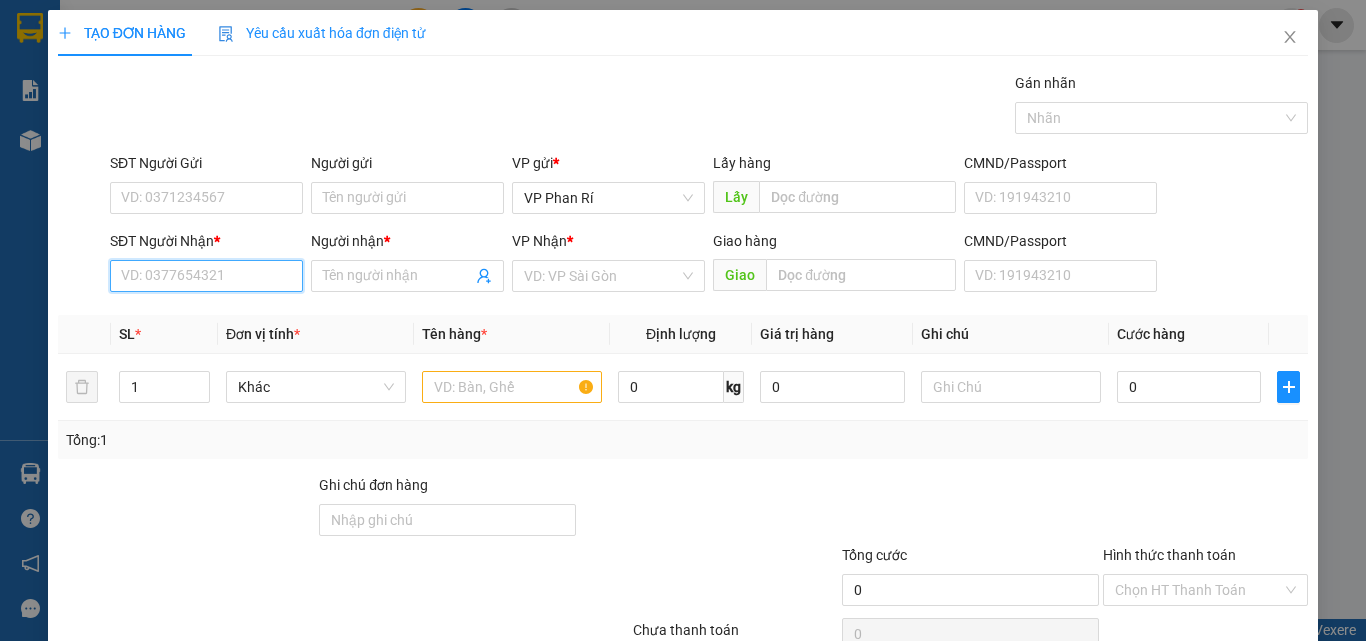 click on "SĐT Người Nhận  *" at bounding box center [206, 276] 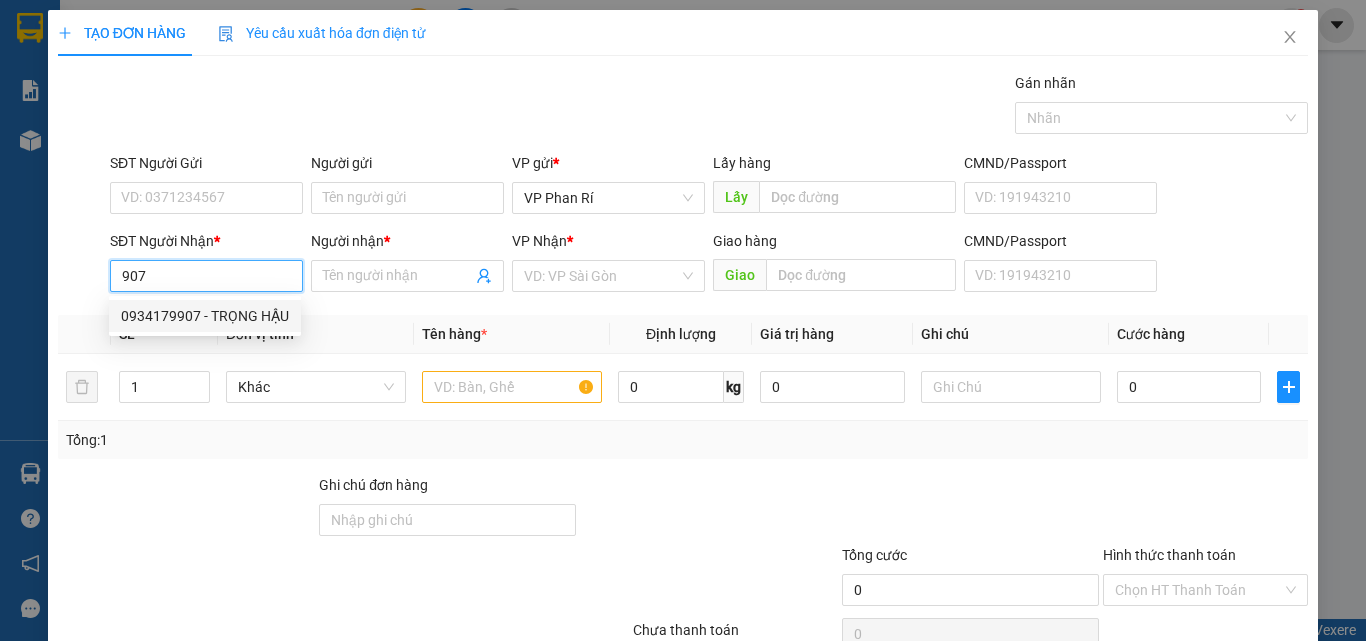 click on "0934179907 - TRỌNG HẬU" at bounding box center [205, 316] 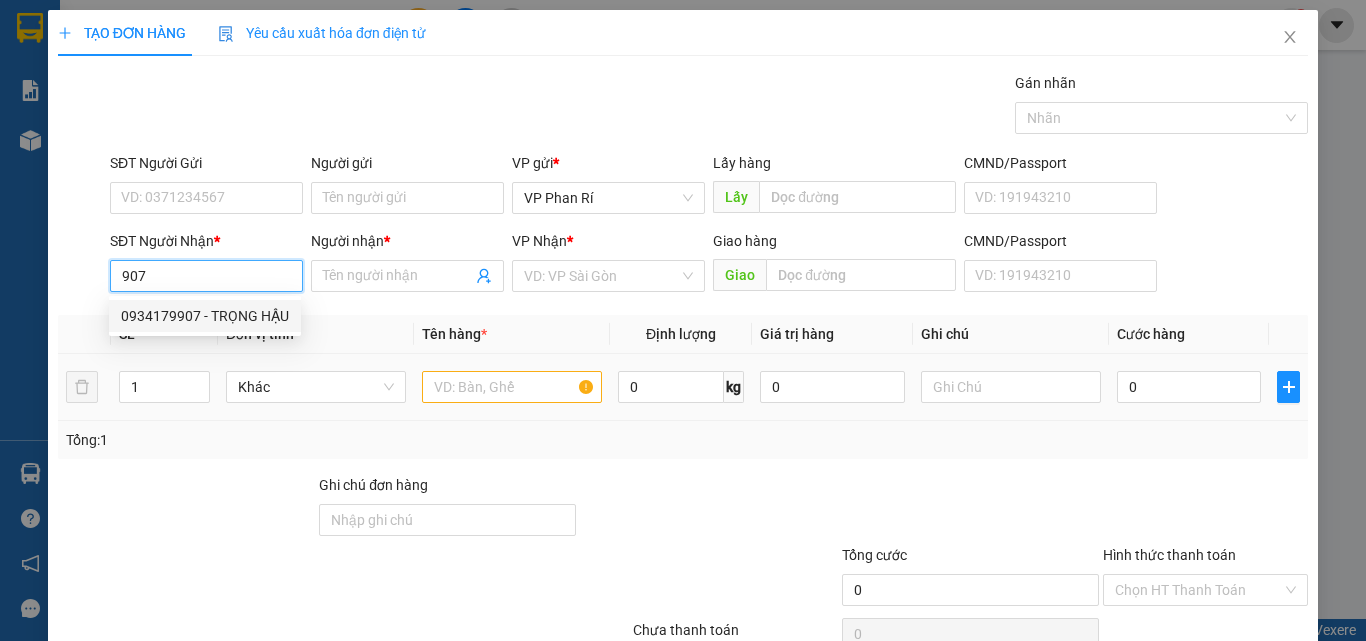 type on "0934179907" 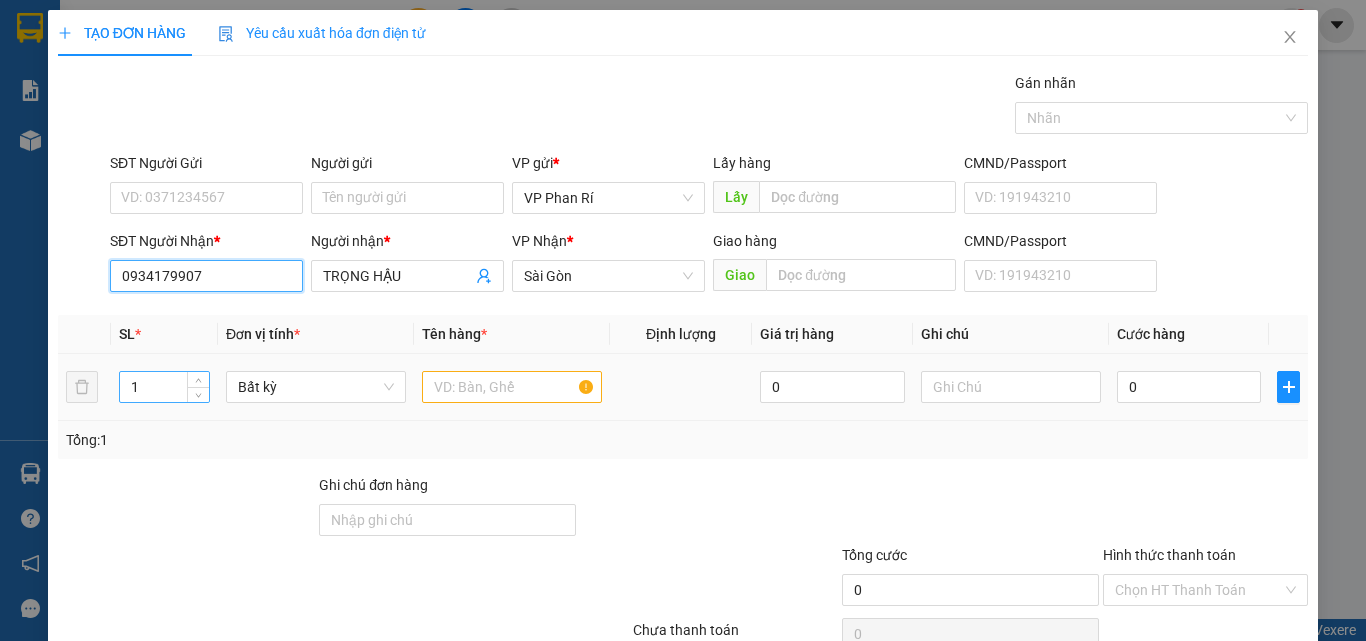 type on "0934179907" 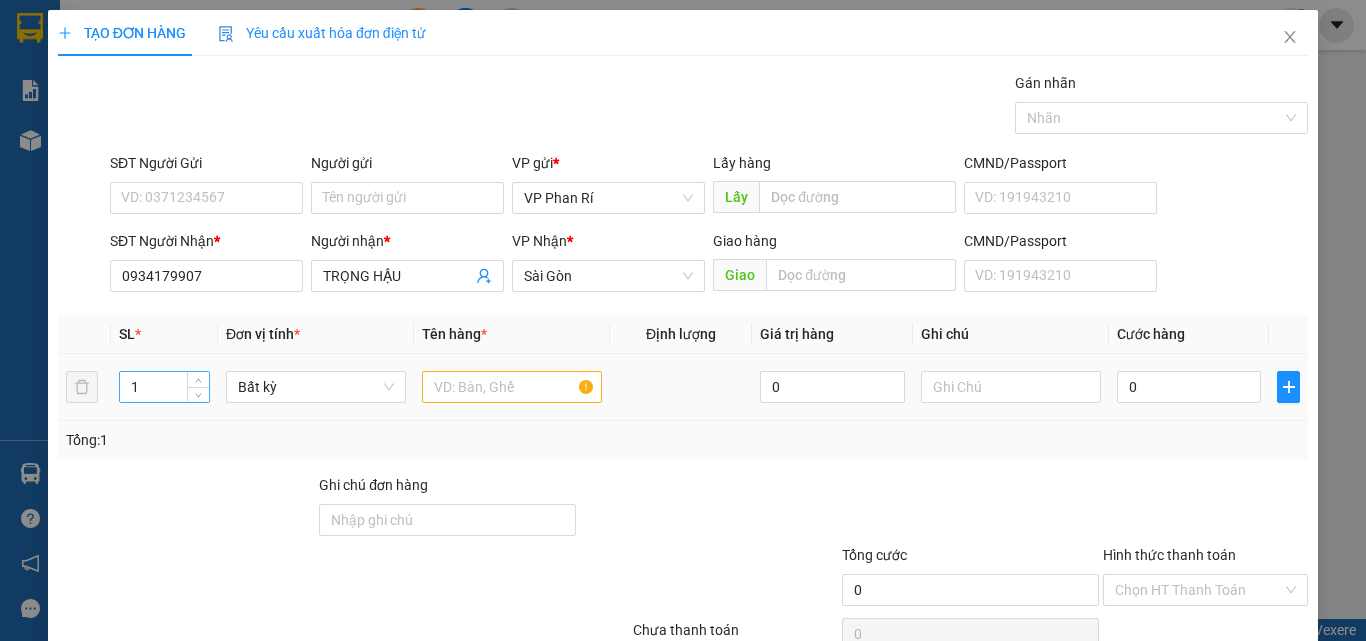 click on "1" at bounding box center [164, 387] 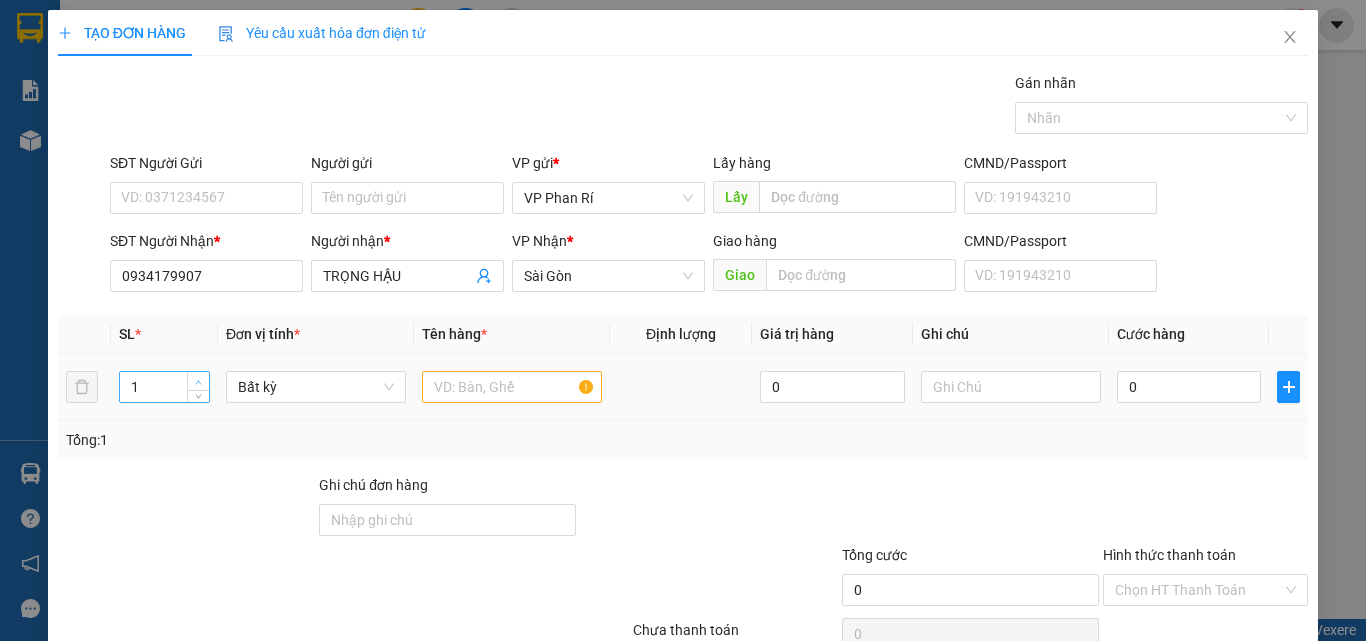 type on "2" 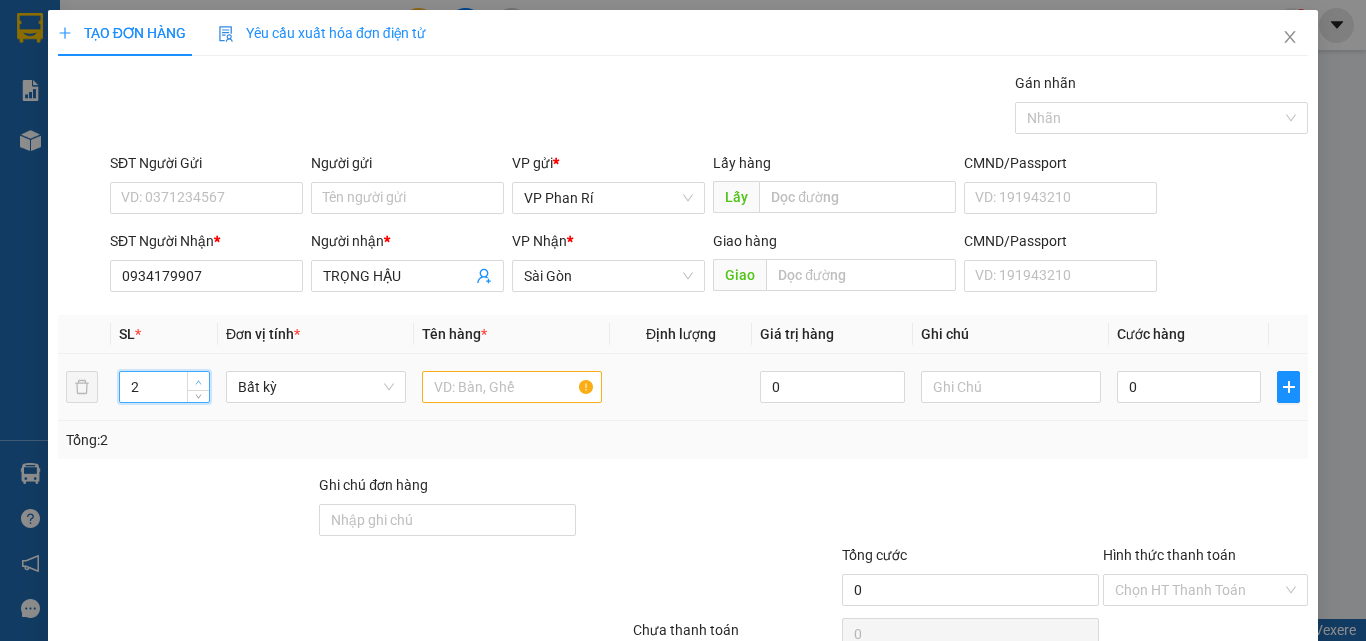 click 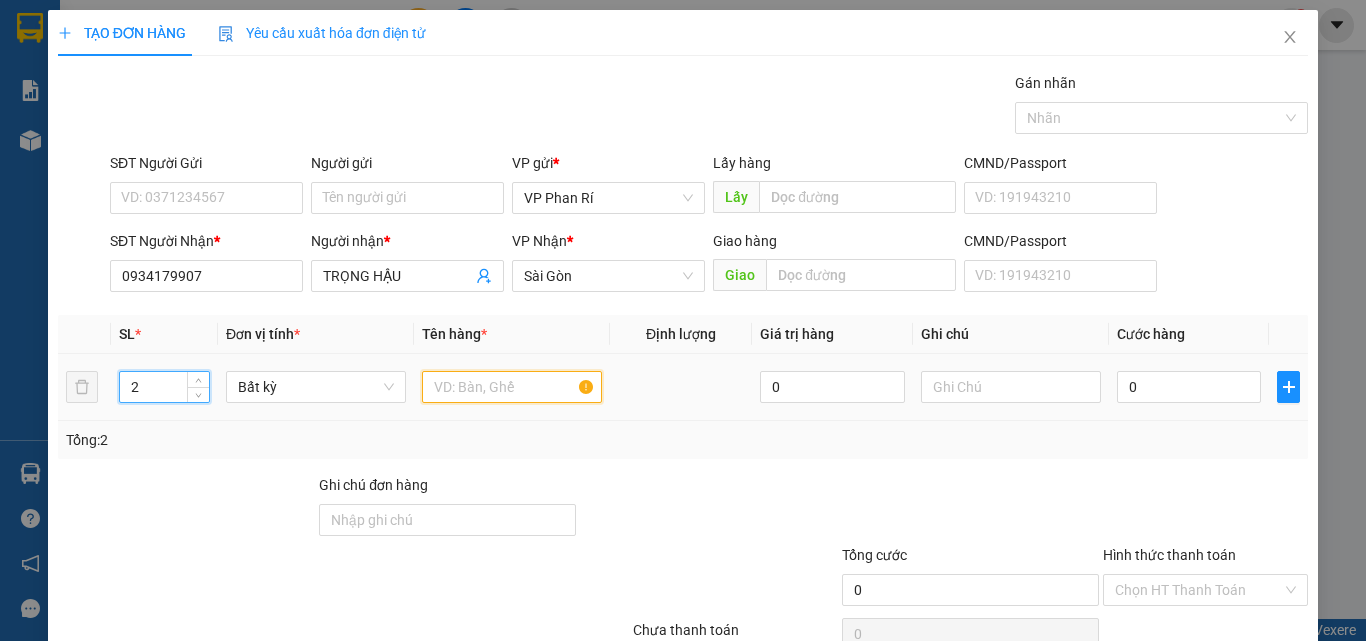 click at bounding box center (512, 387) 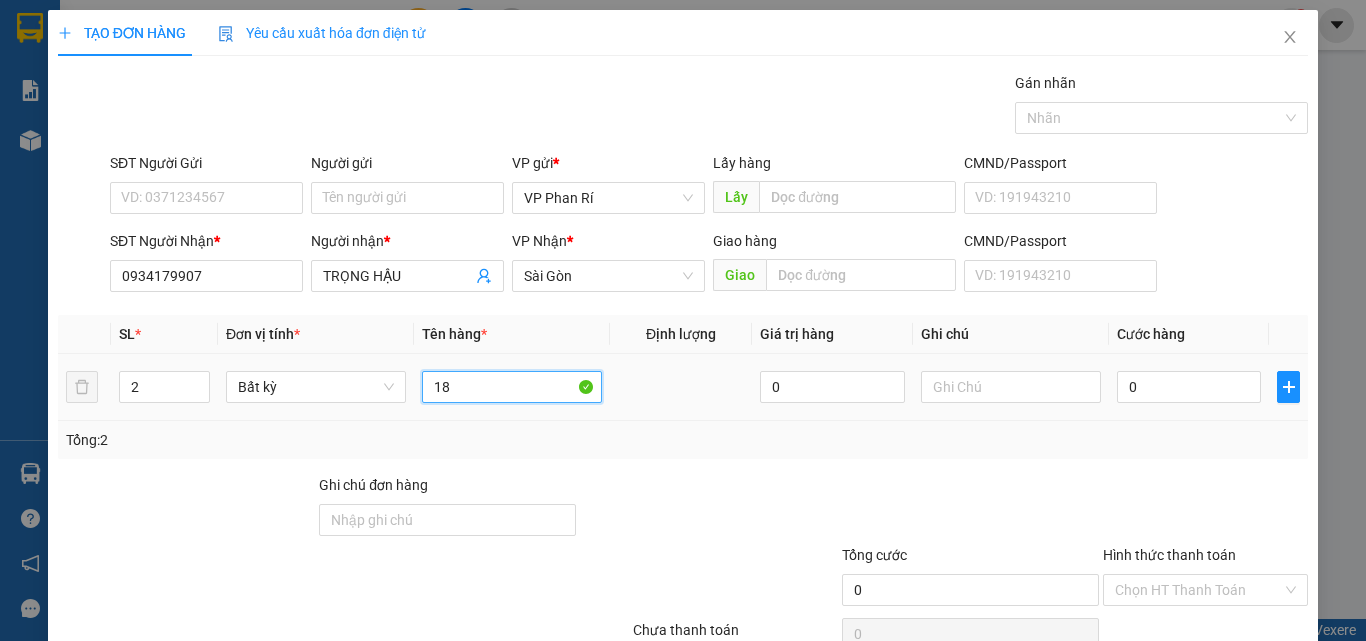 type on "1" 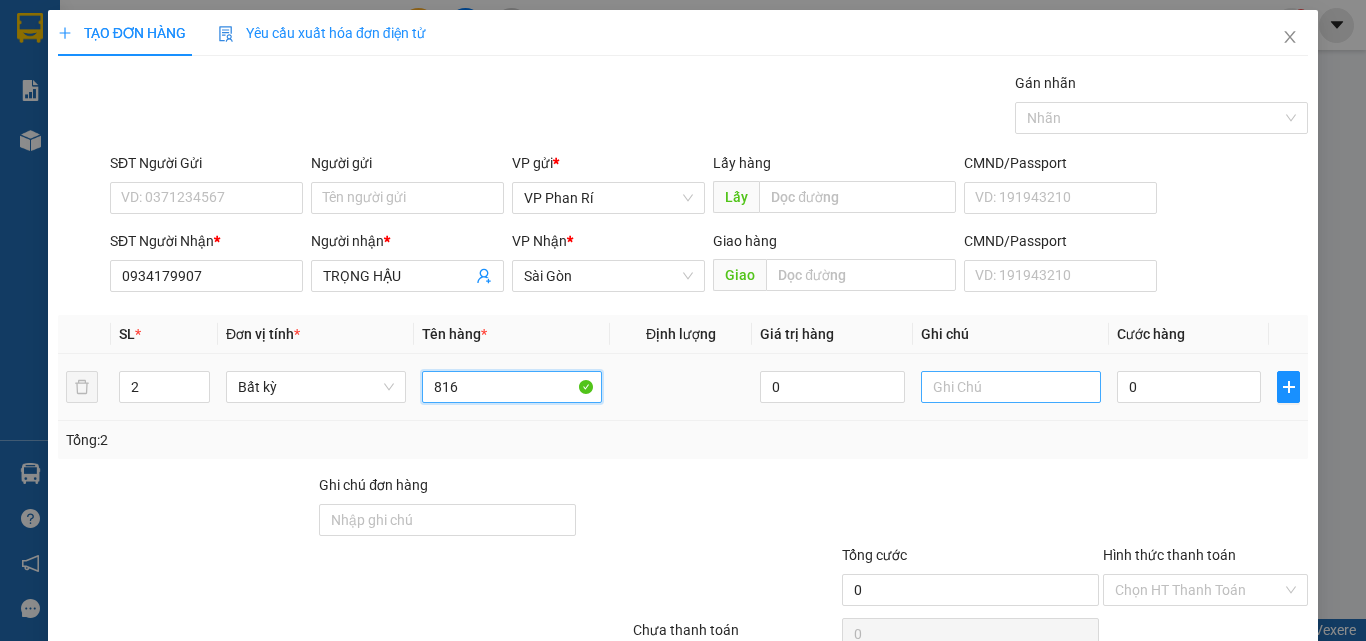 type on "816" 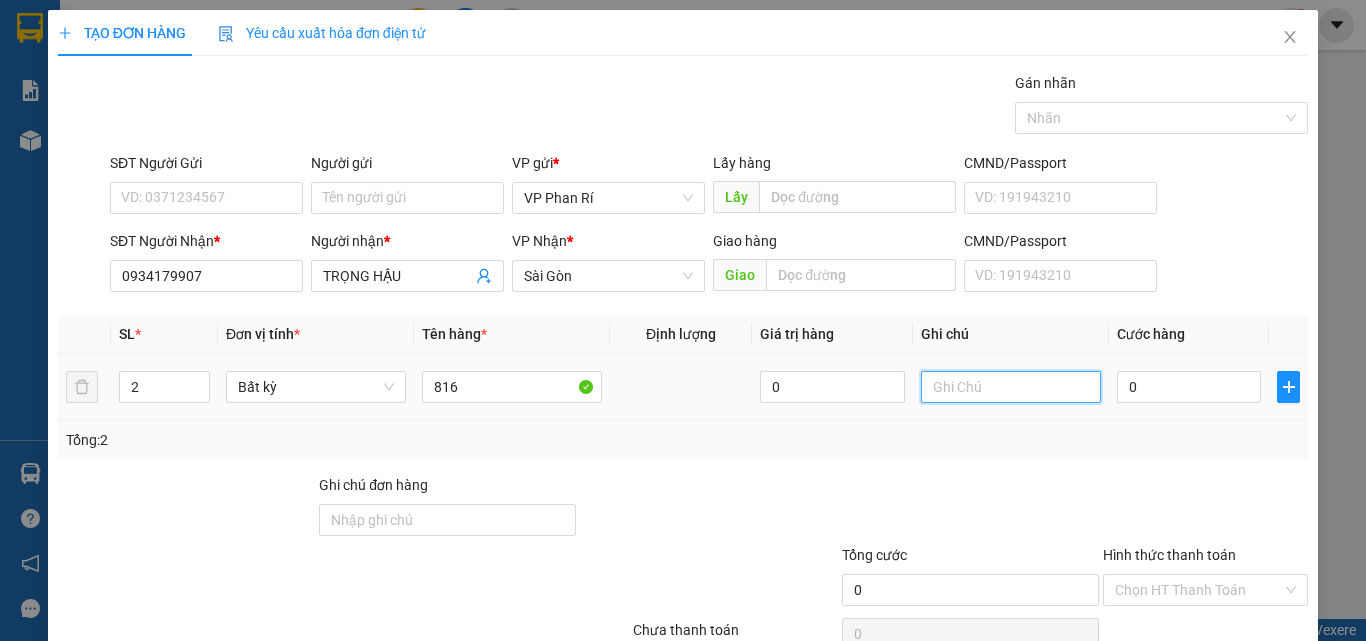 click at bounding box center (1011, 387) 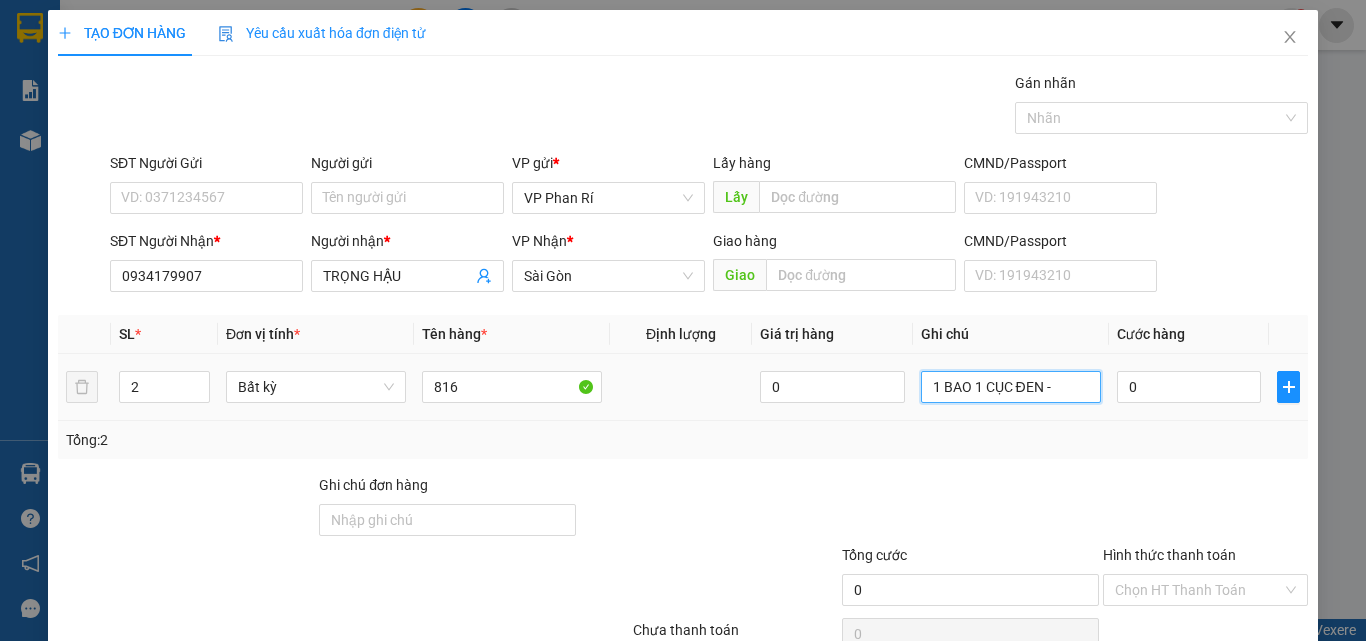 type on "1 BAO 1 CỤC ĐEN -" 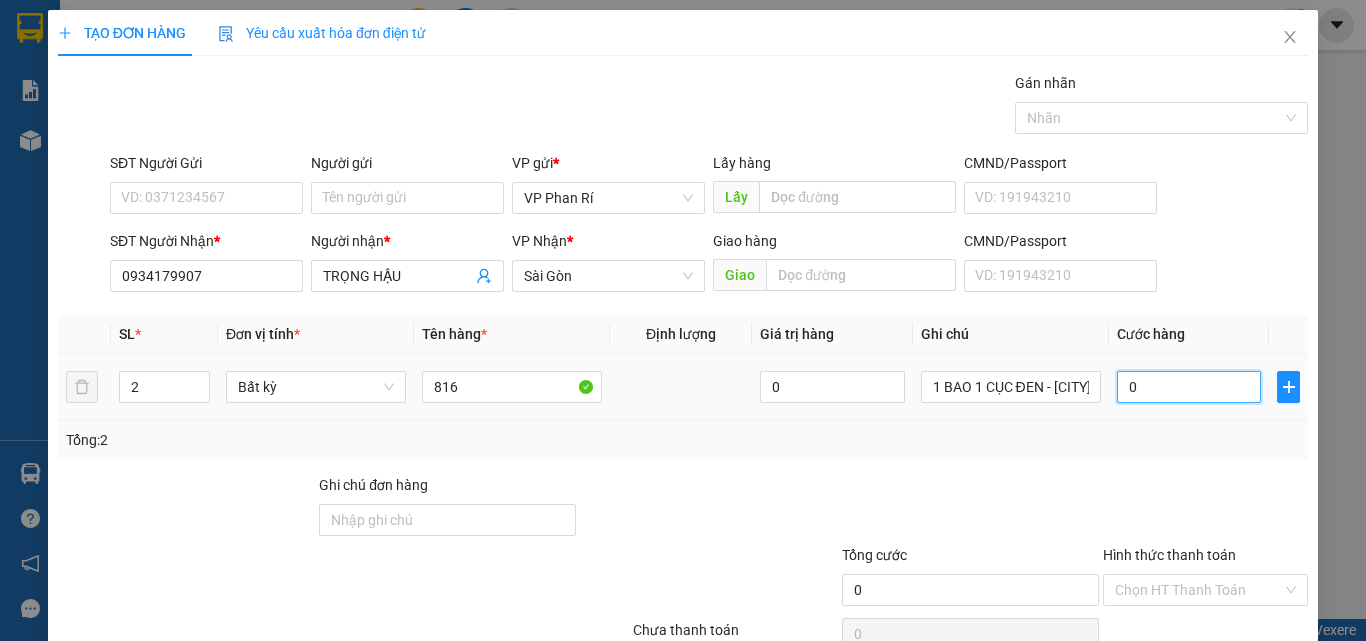 click on "0" at bounding box center (1189, 387) 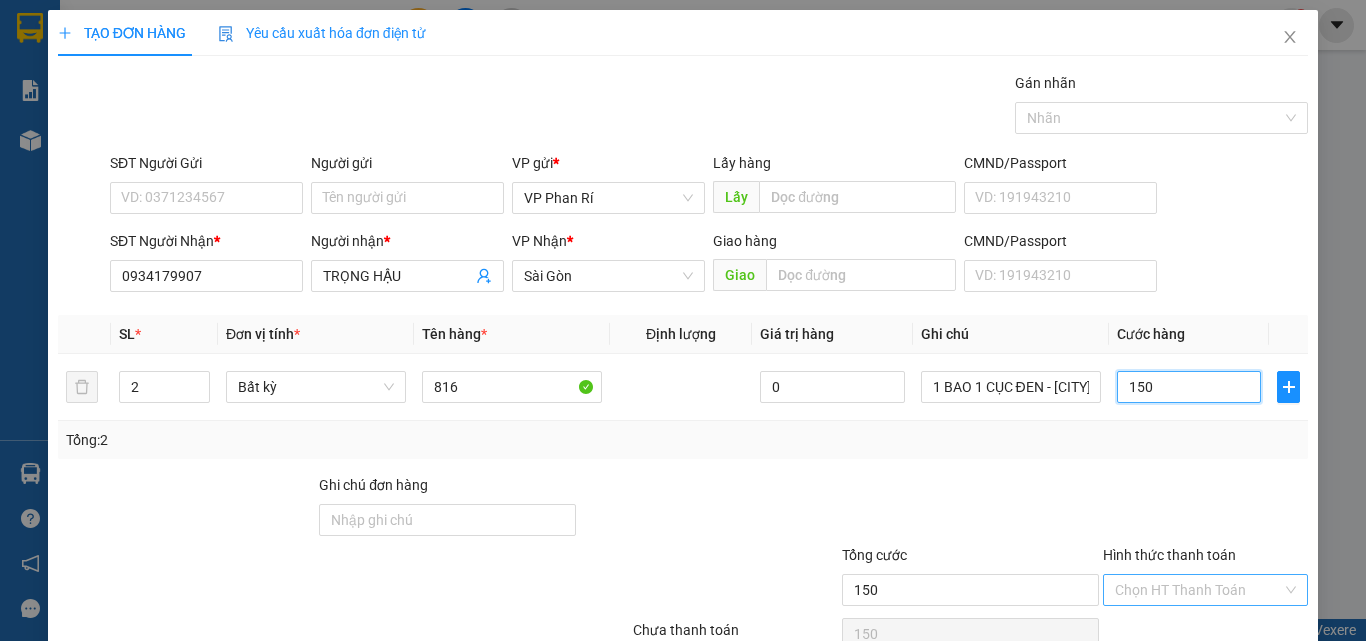 click on "Hình thức thanh toán Chọn HT Thanh Toán" at bounding box center [1205, 579] 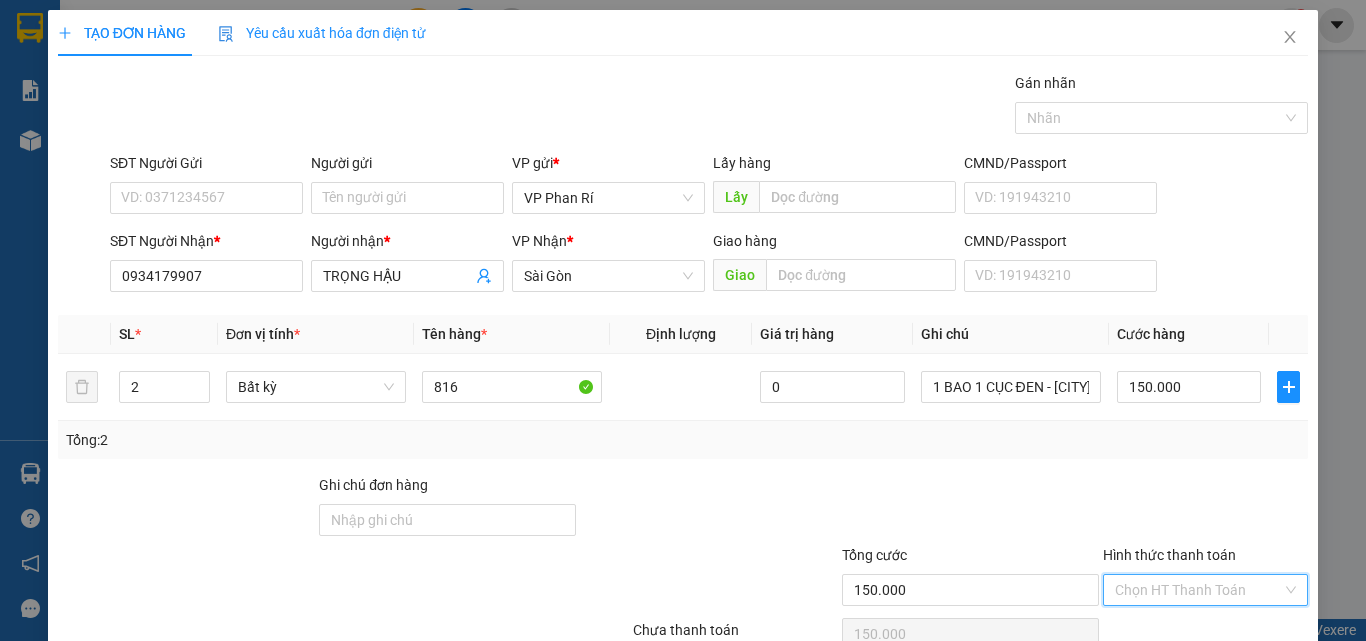 click on "Hình thức thanh toán" at bounding box center (1198, 590) 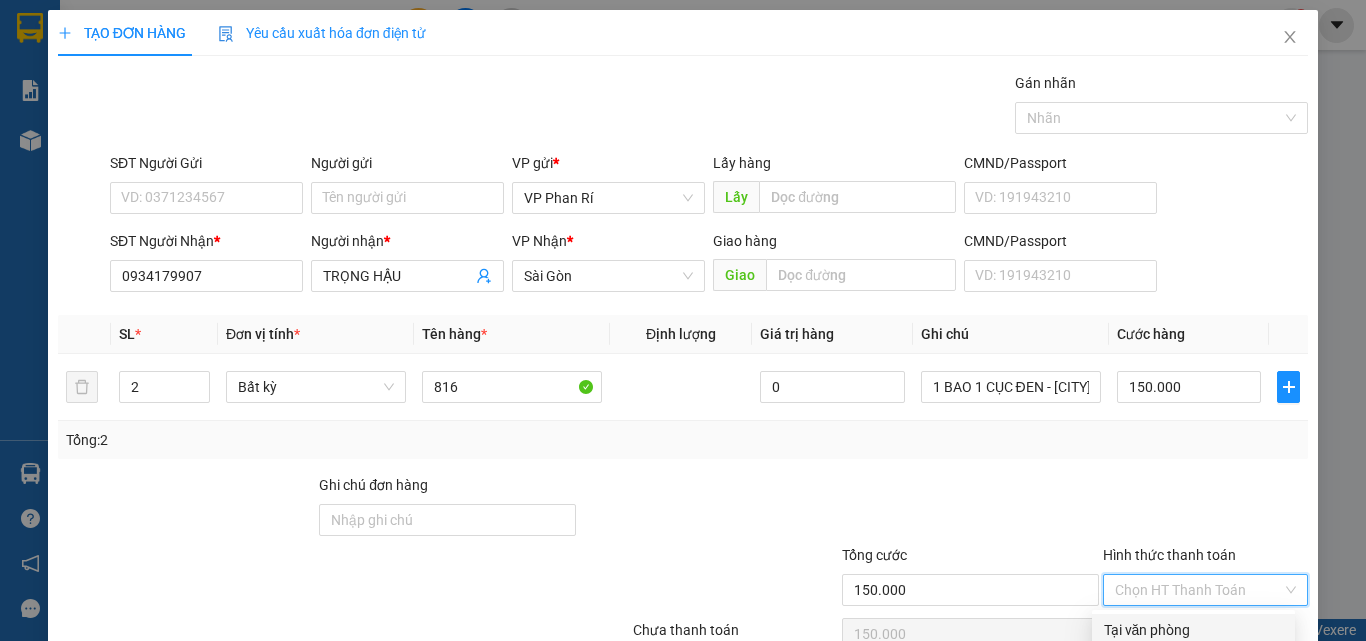 click on "Tại văn phòng" at bounding box center [1193, 630] 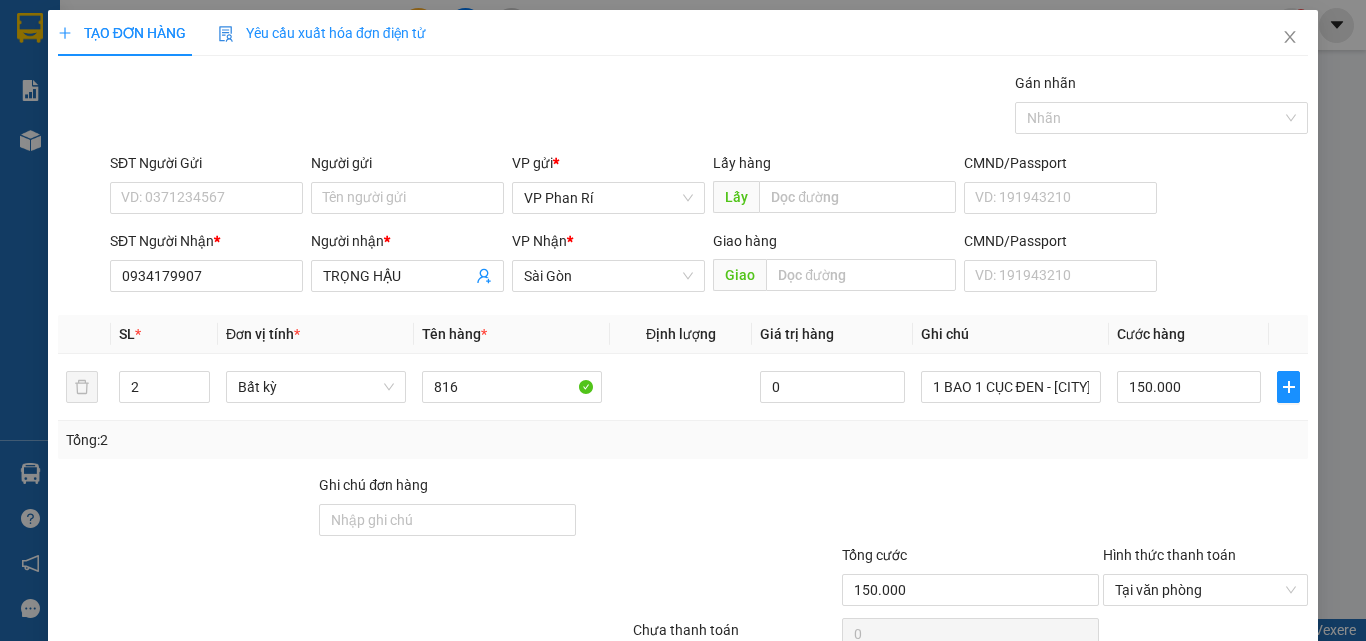 click on "Lưu và In" at bounding box center [1243, 685] 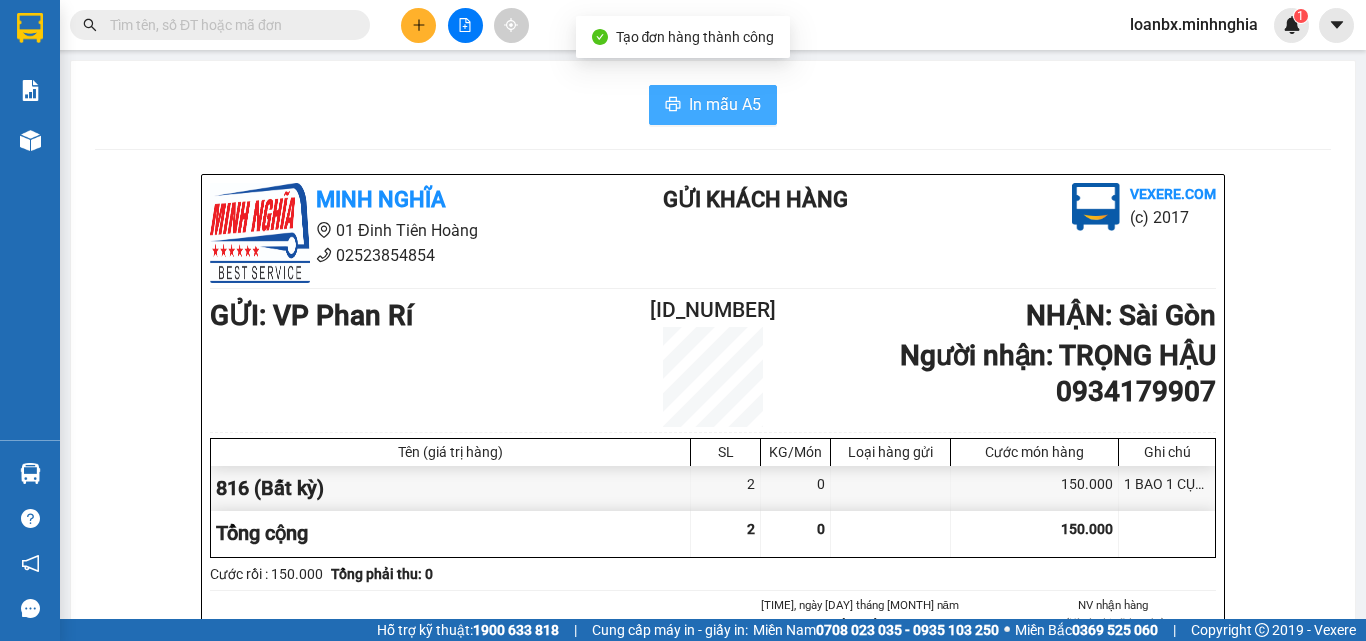 click on "In mẫu A5" at bounding box center (725, 104) 